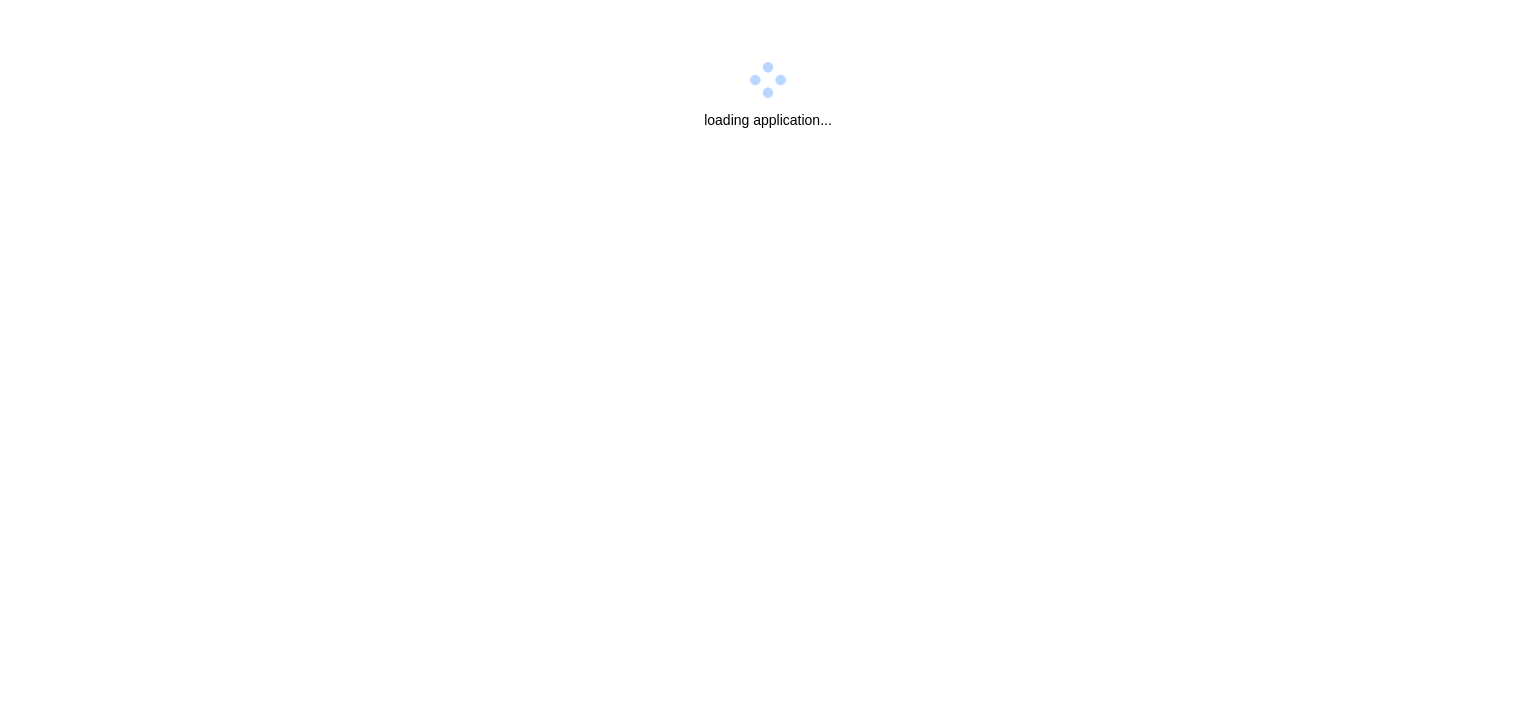 scroll, scrollTop: 0, scrollLeft: 0, axis: both 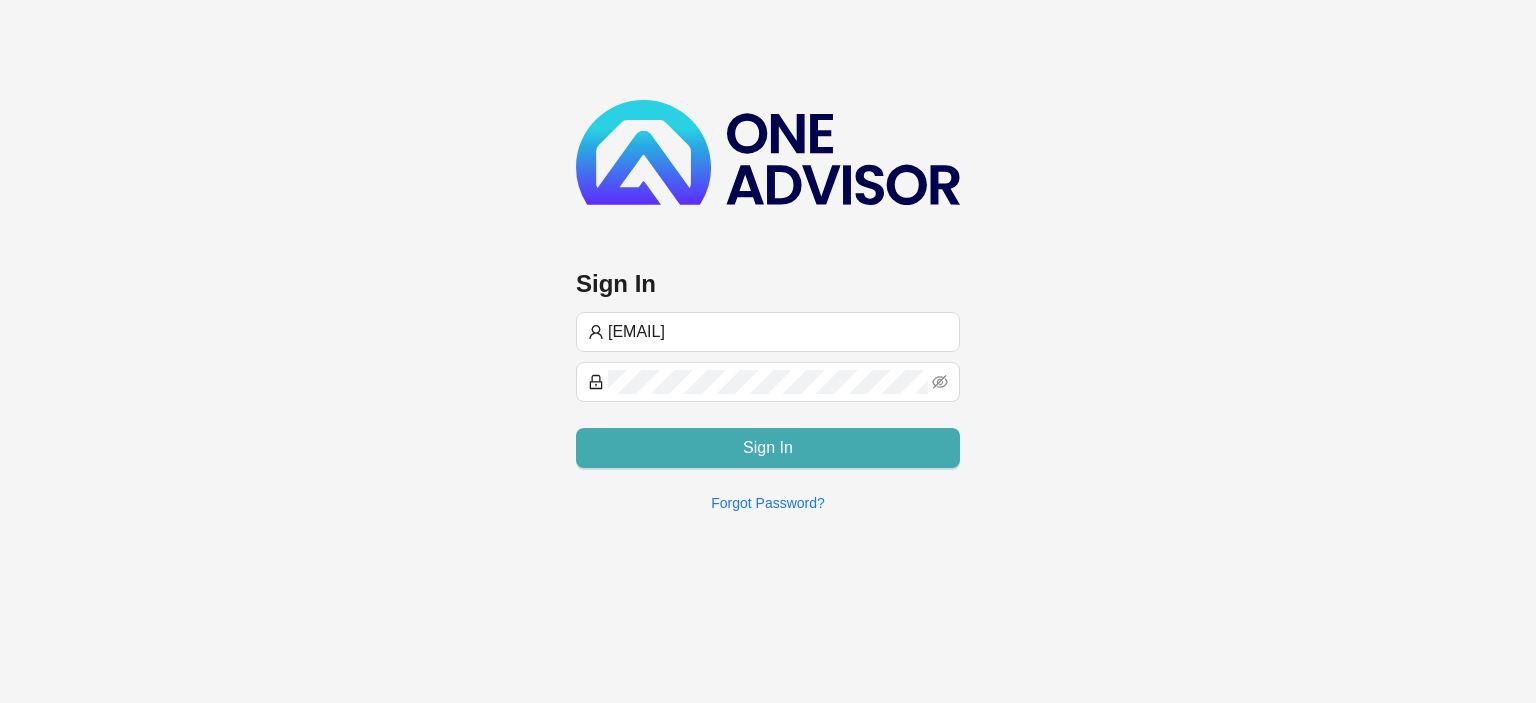 type on "[EMAIL]" 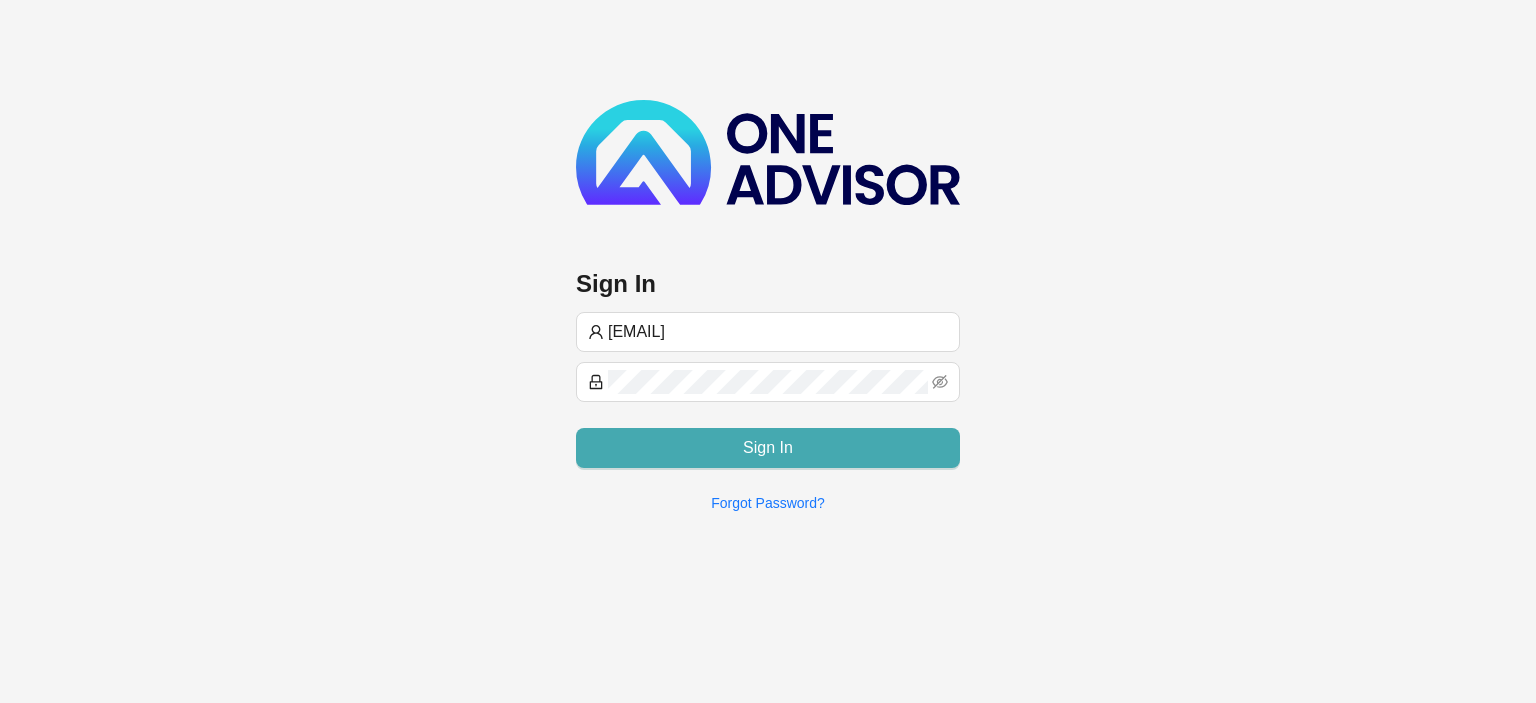 click on "Sign In" at bounding box center (768, 448) 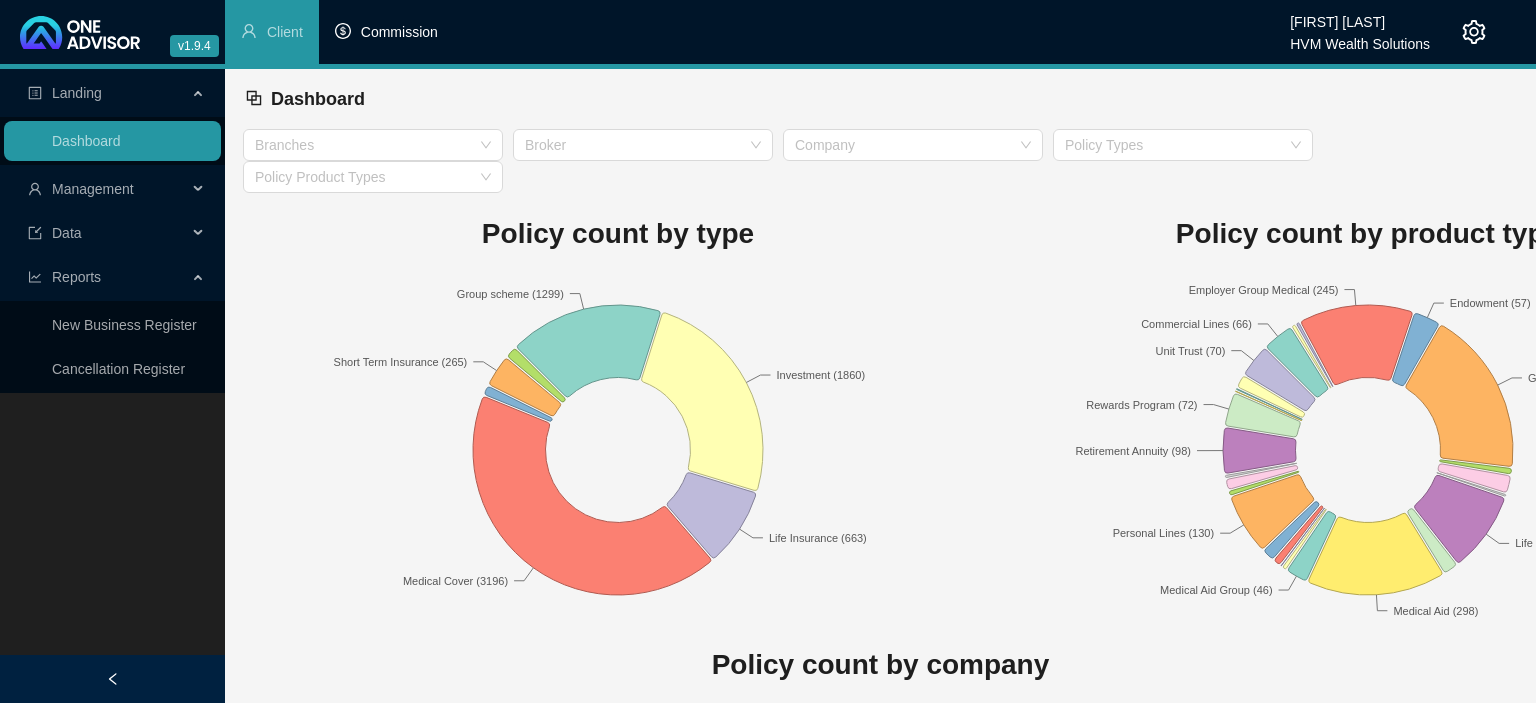 click on "Commission" at bounding box center [399, 32] 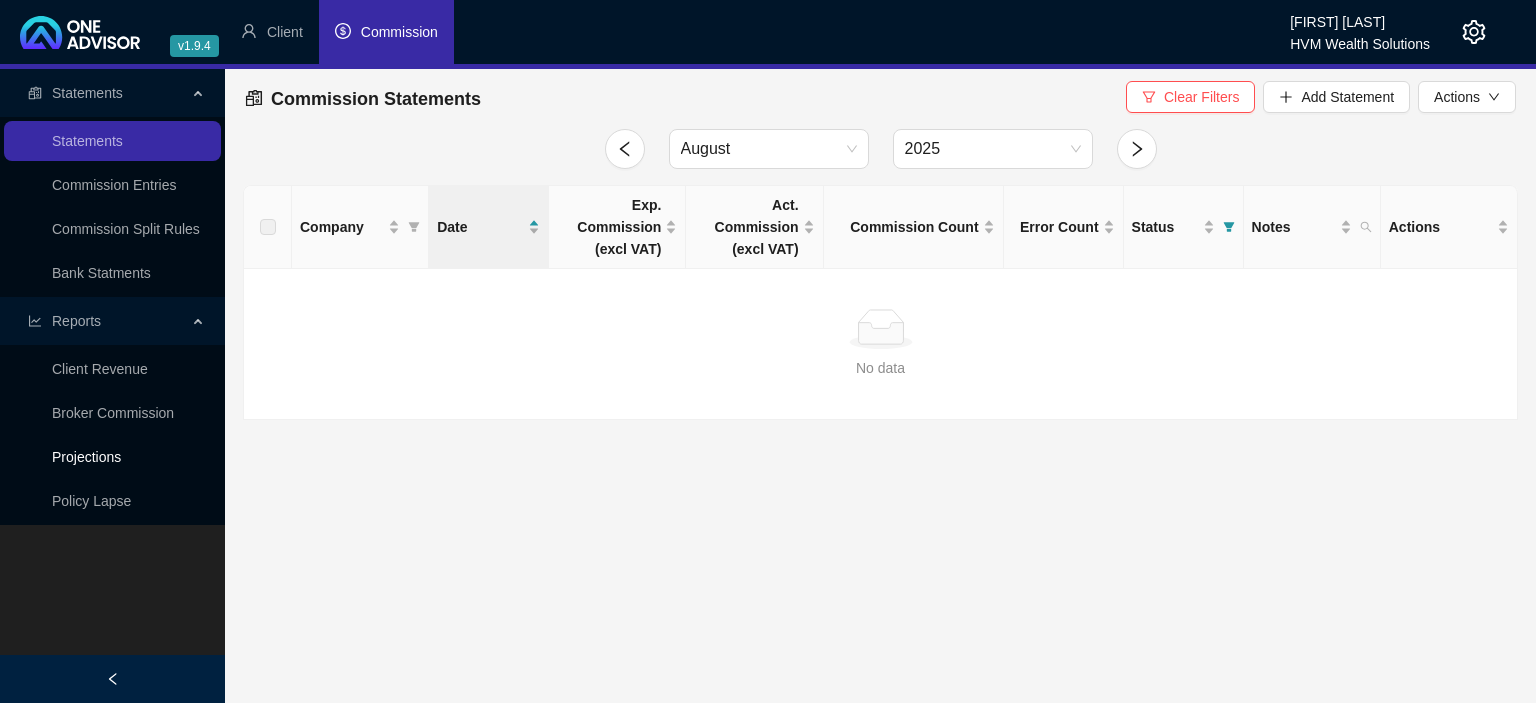 click on "Projections" at bounding box center [86, 457] 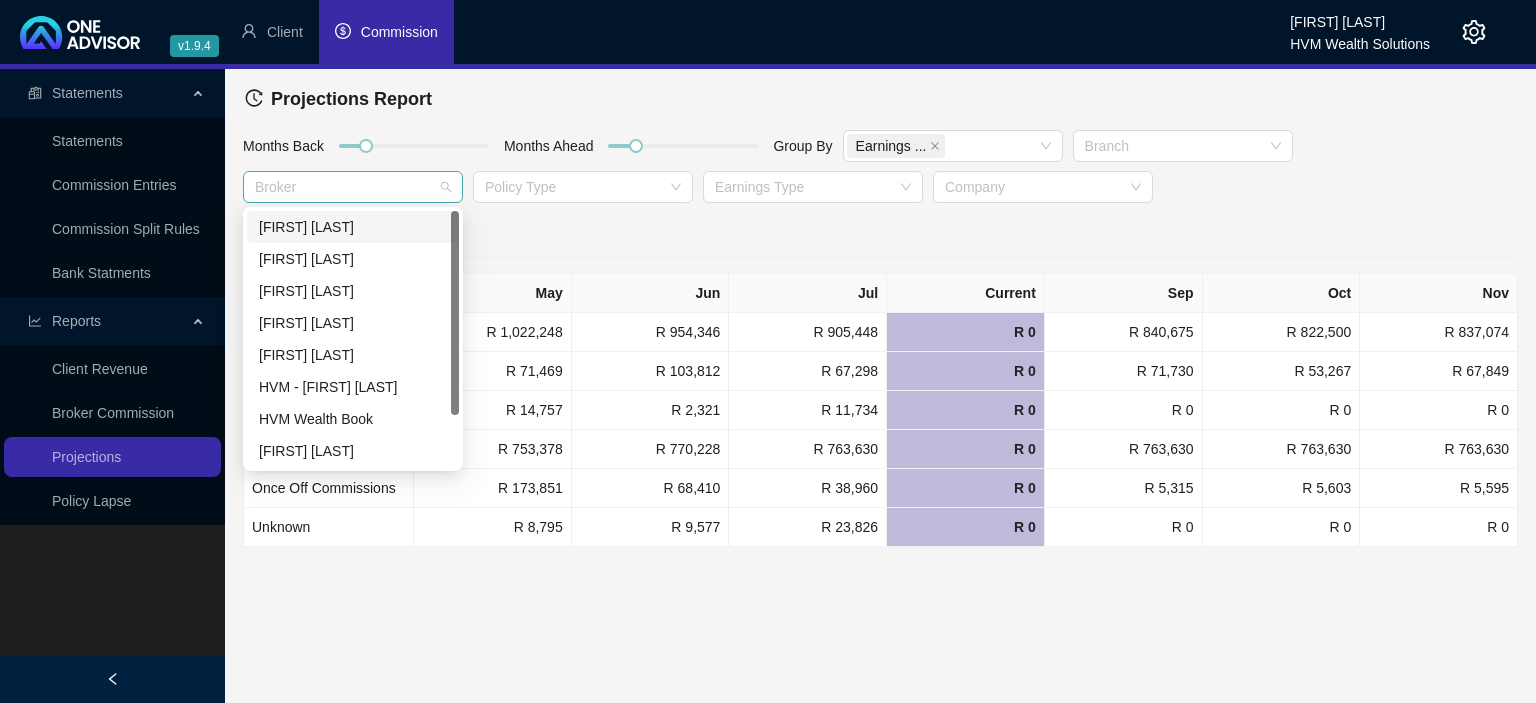 click at bounding box center [342, 187] 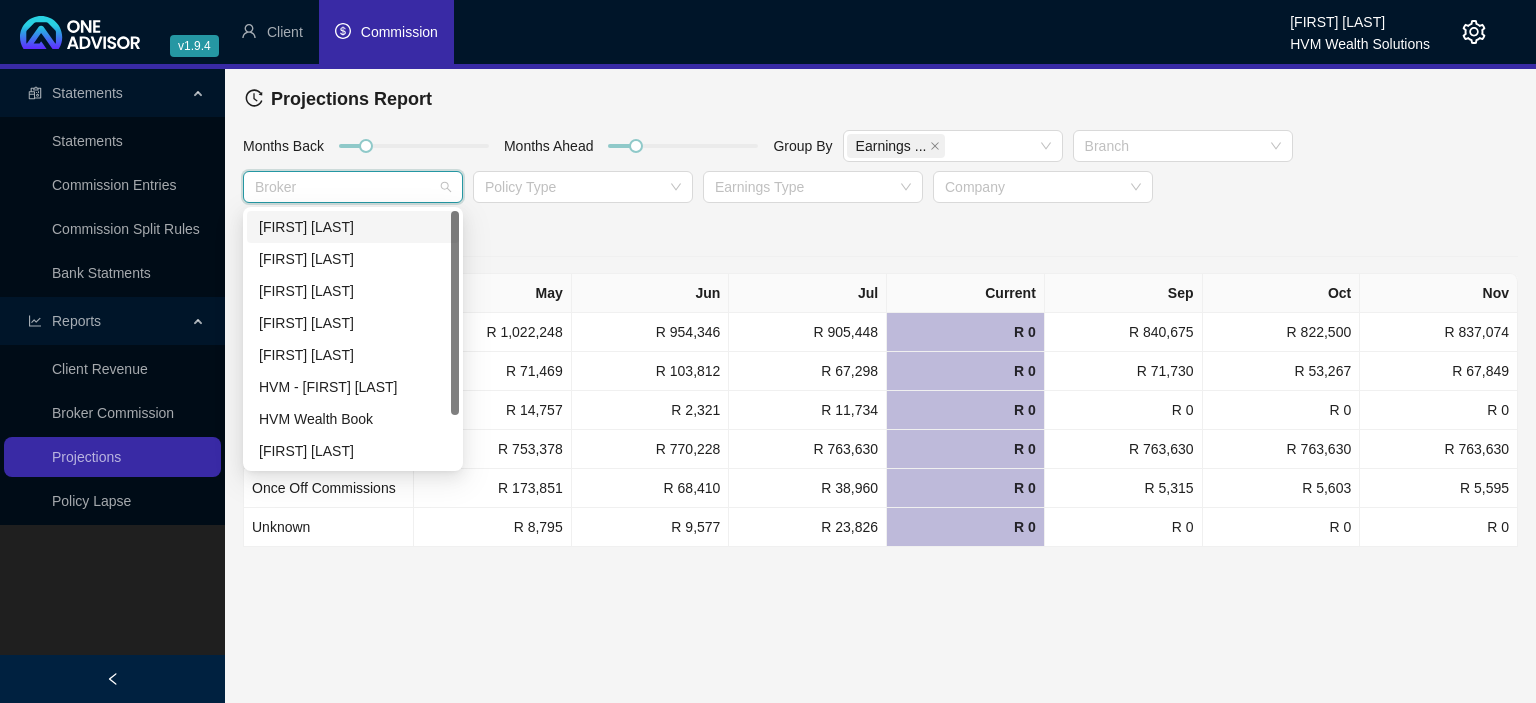 click on "[FIRST] [LAST]" at bounding box center [353, 227] 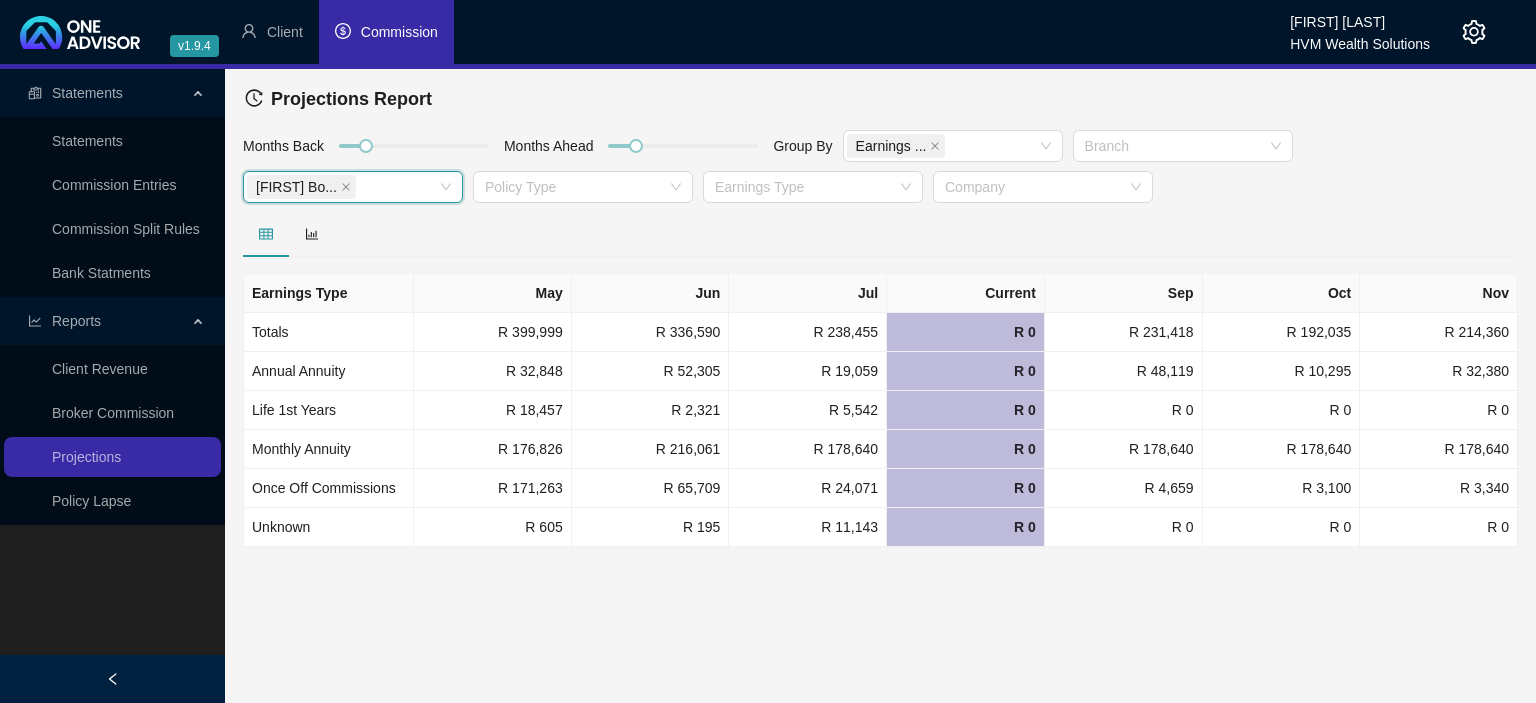 click at bounding box center [880, 234] 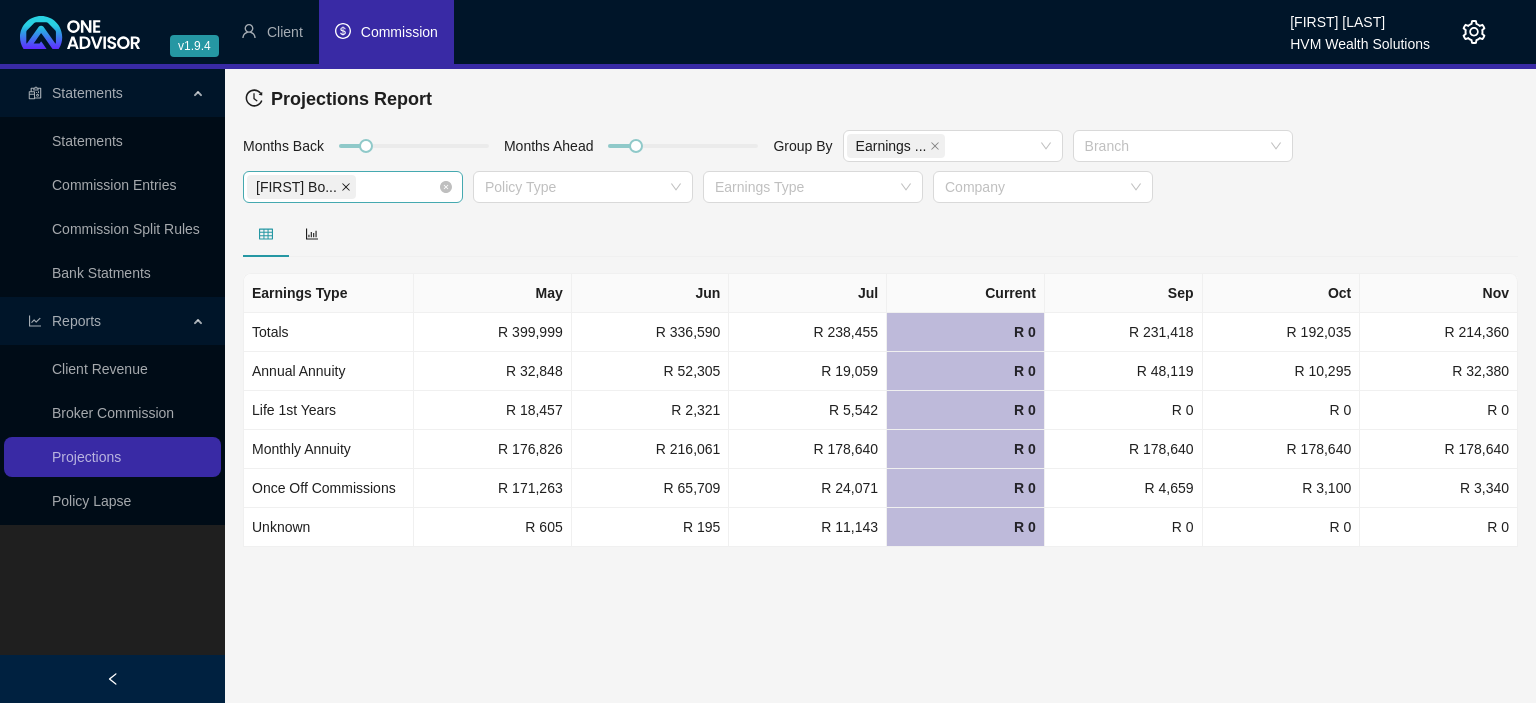 click at bounding box center (346, 187) 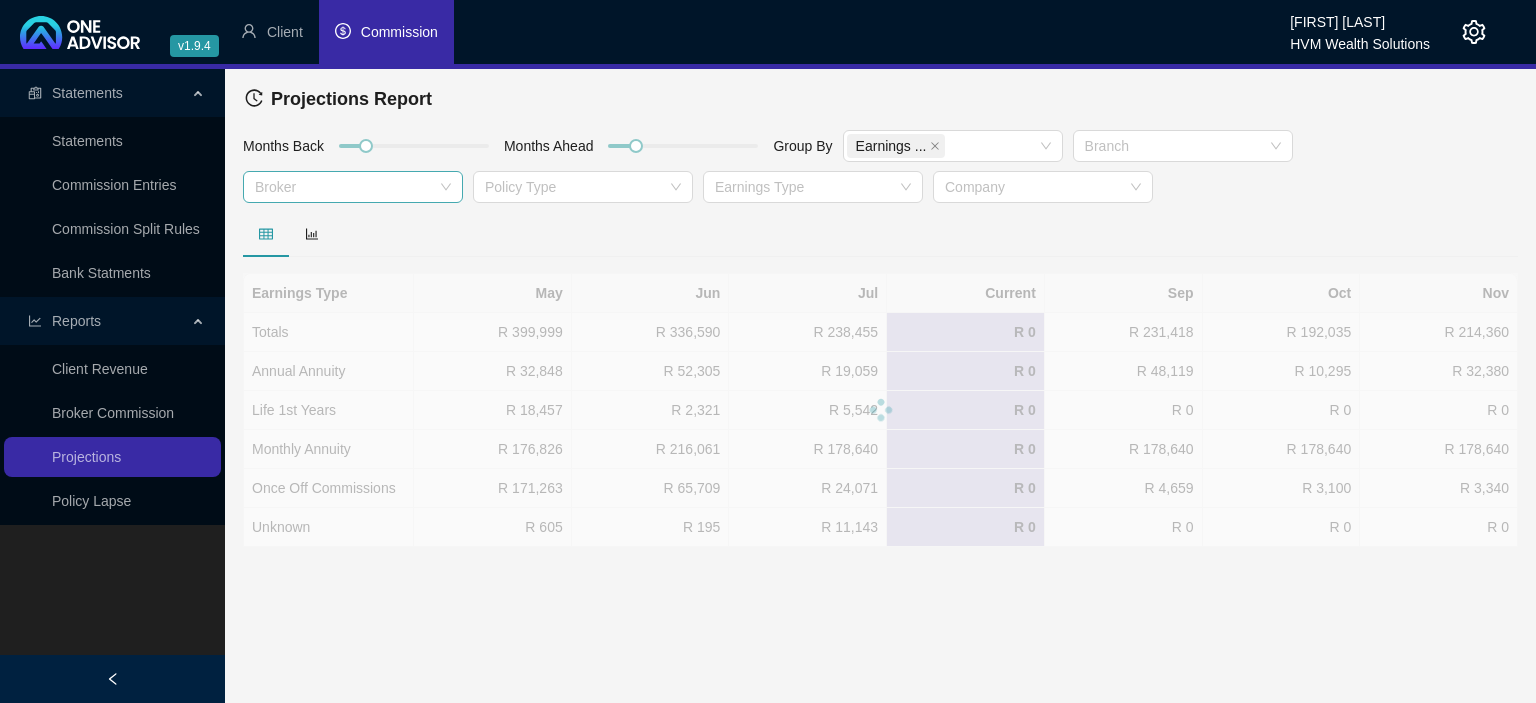 click at bounding box center [342, 187] 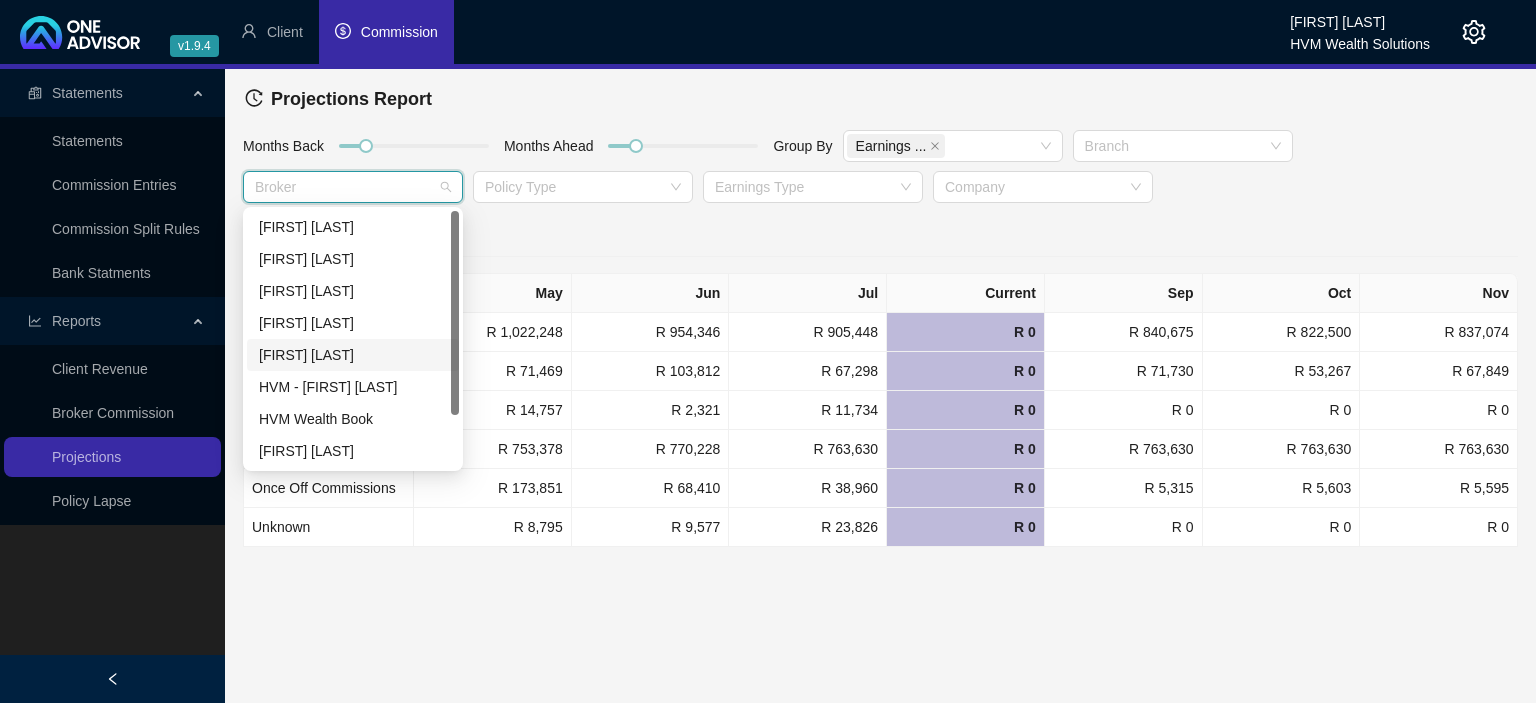click on "[FIRST] [LAST]" at bounding box center [353, 355] 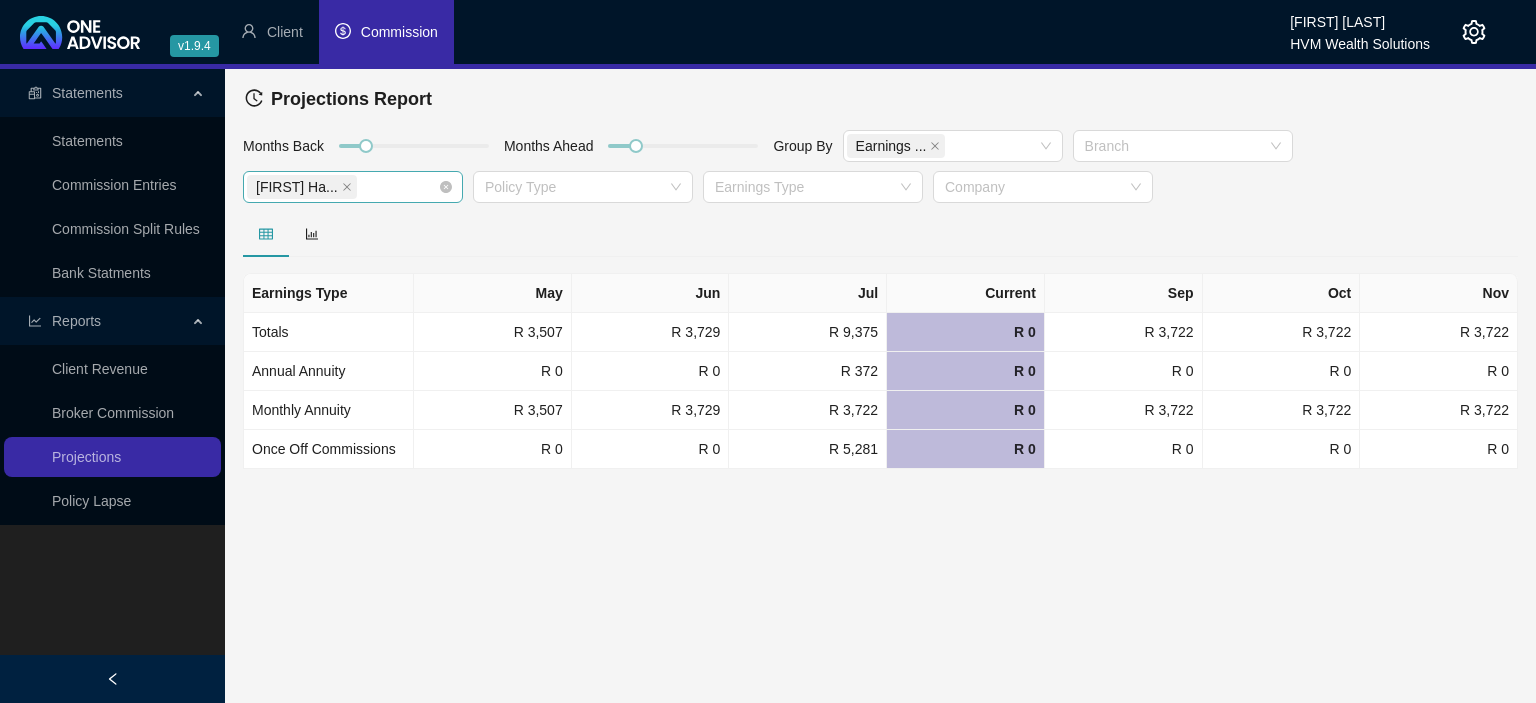 click on "[FIRST] Ha..." at bounding box center [302, 187] 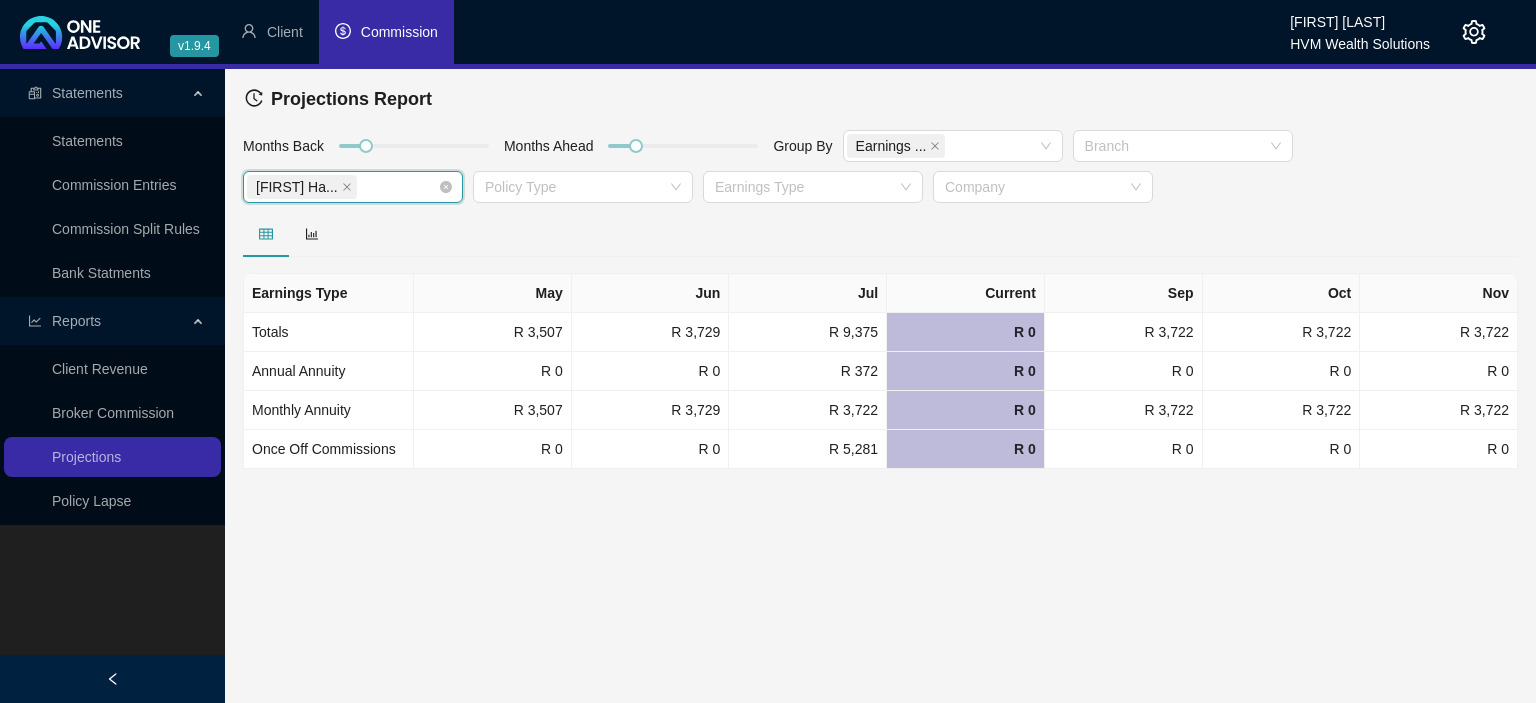 click on "[FIRST] Ha..." at bounding box center [302, 187] 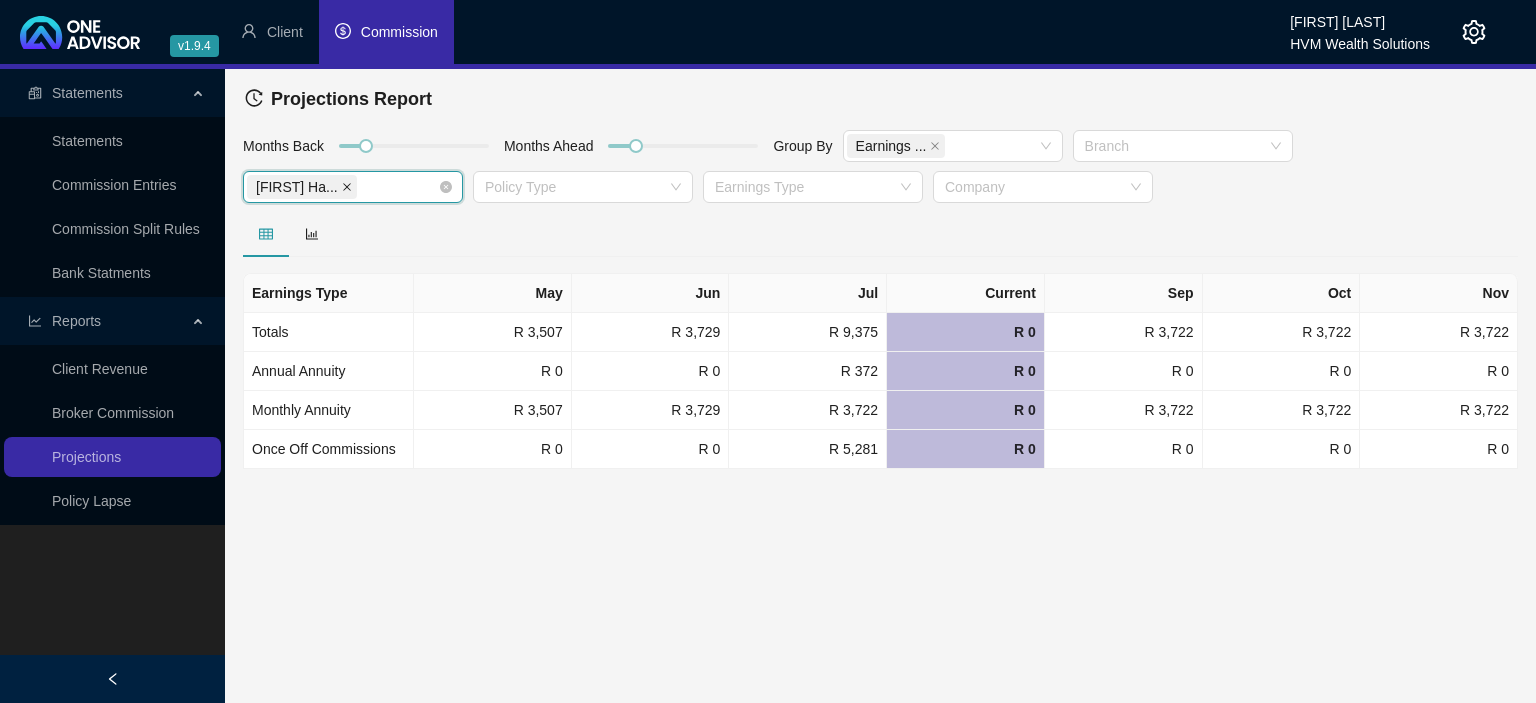 click 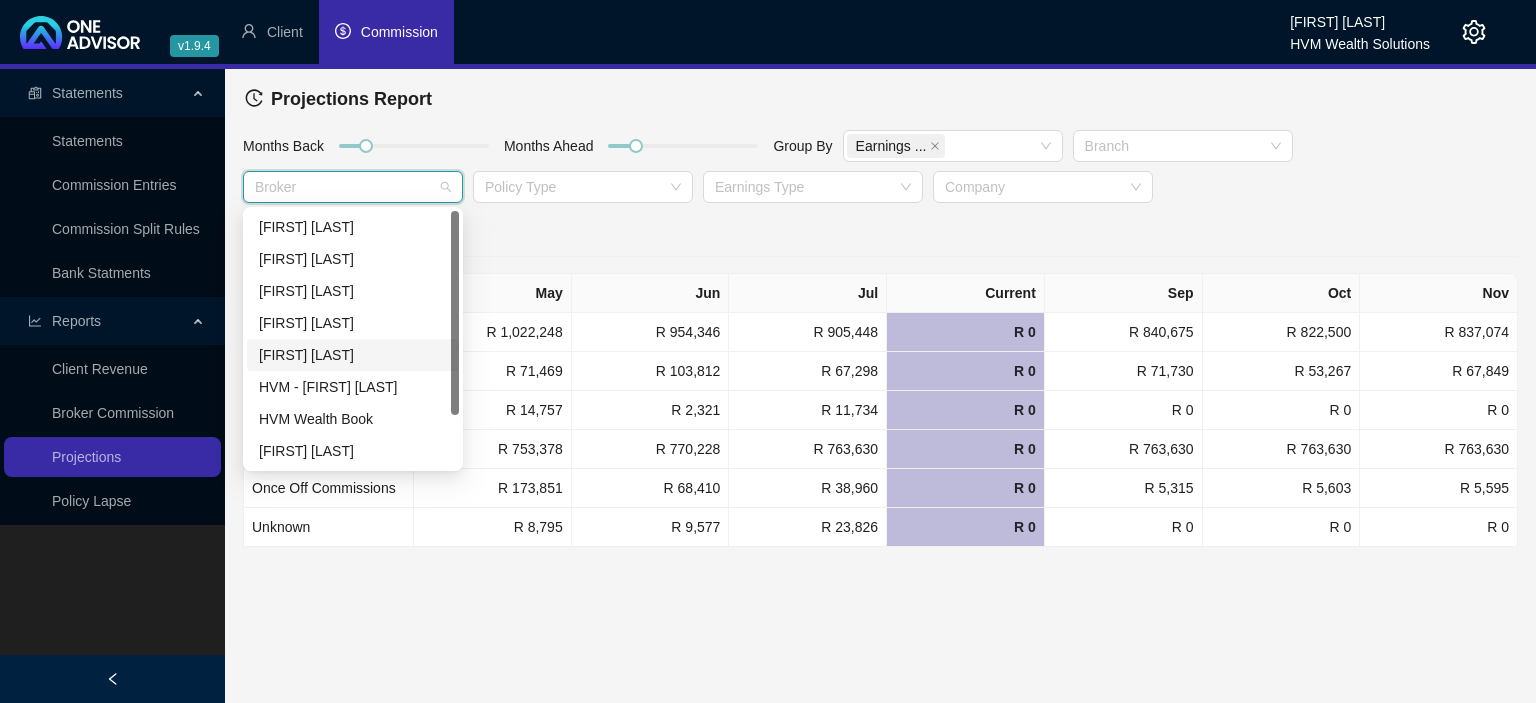 click at bounding box center (342, 187) 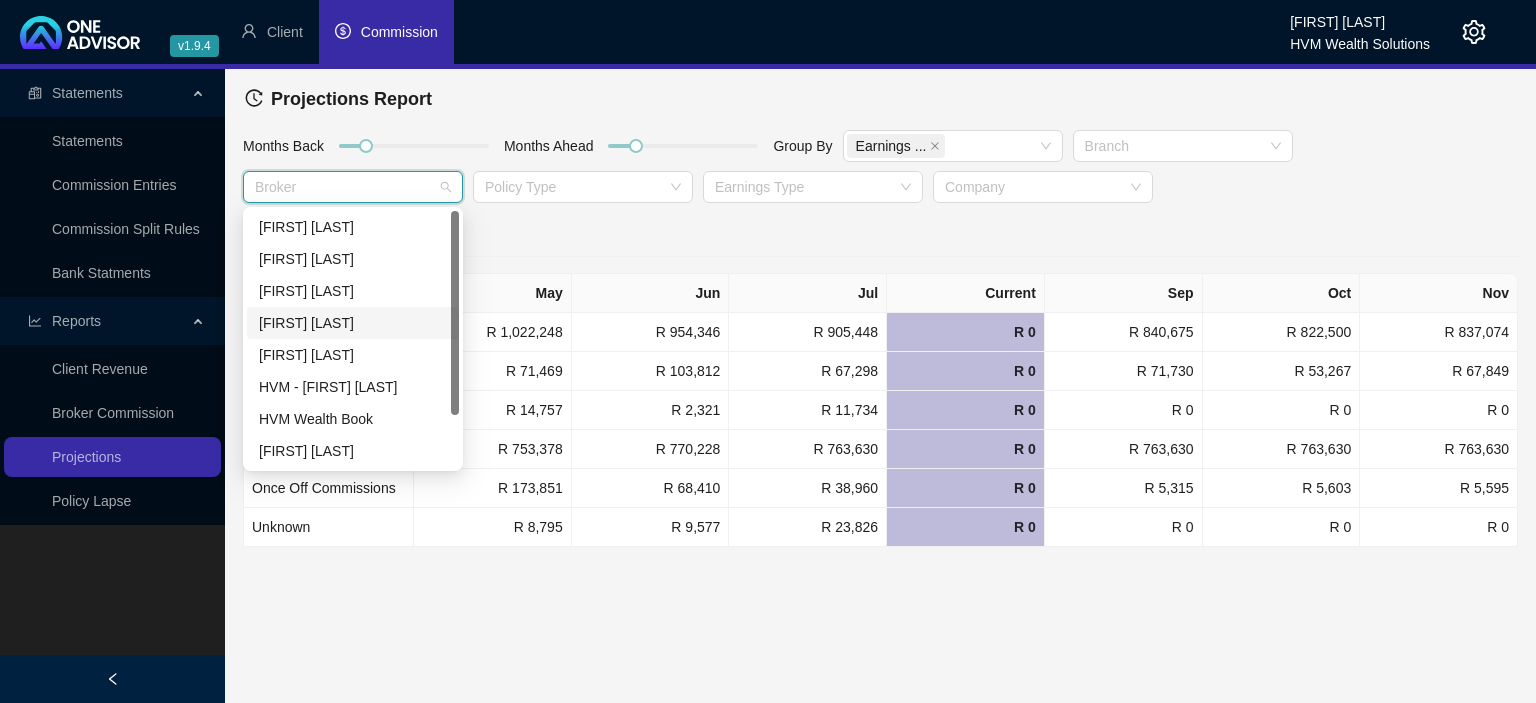 click on "[FIRST] [LAST]" at bounding box center [353, 323] 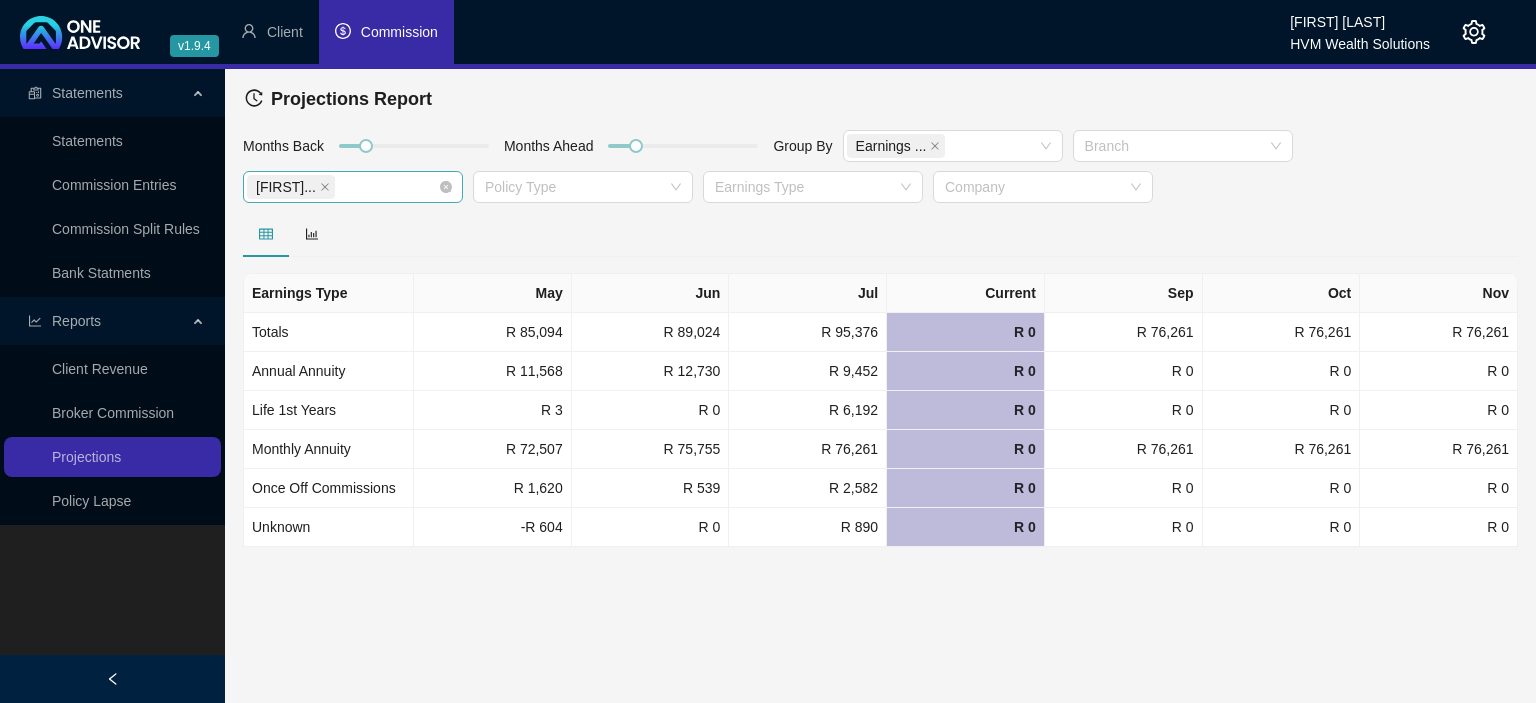 click on "[FIRST]..." at bounding box center (291, 187) 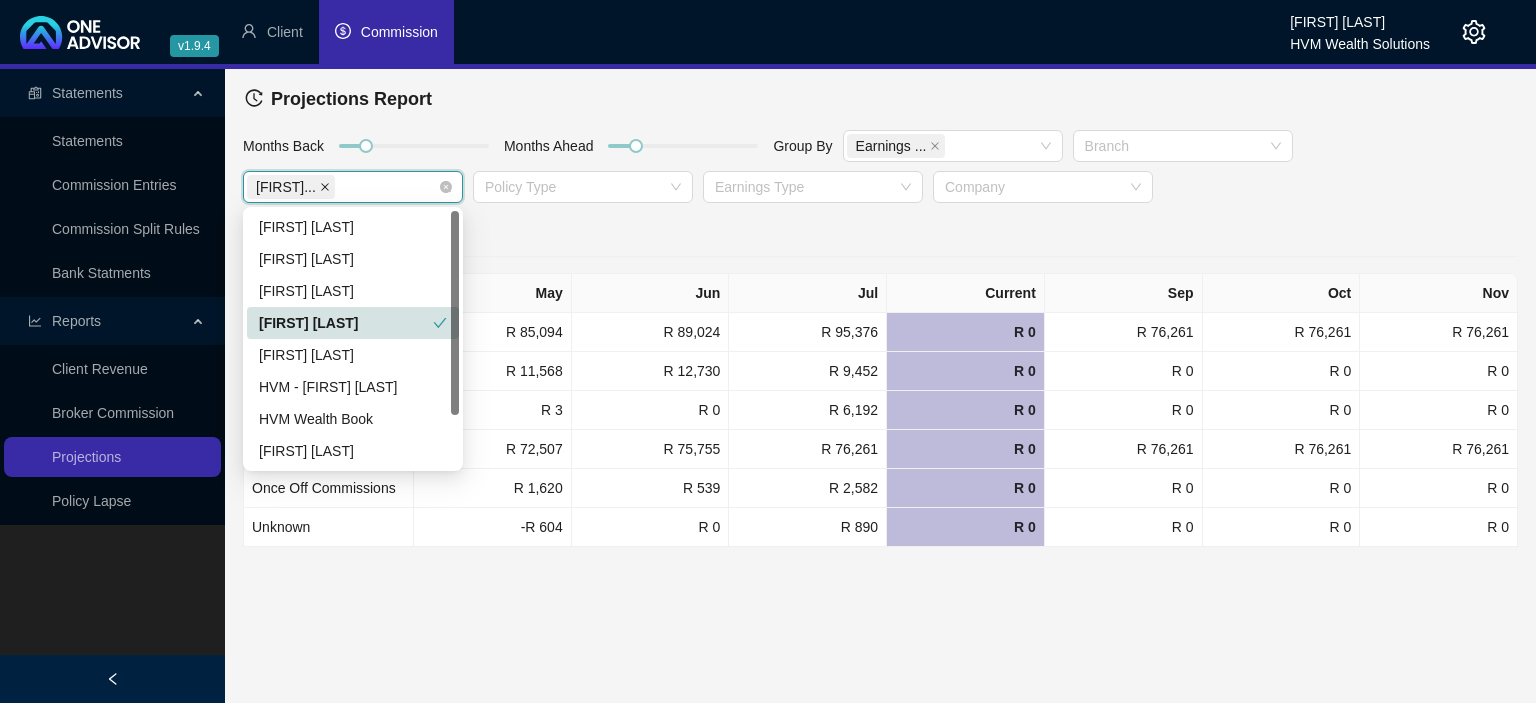 click 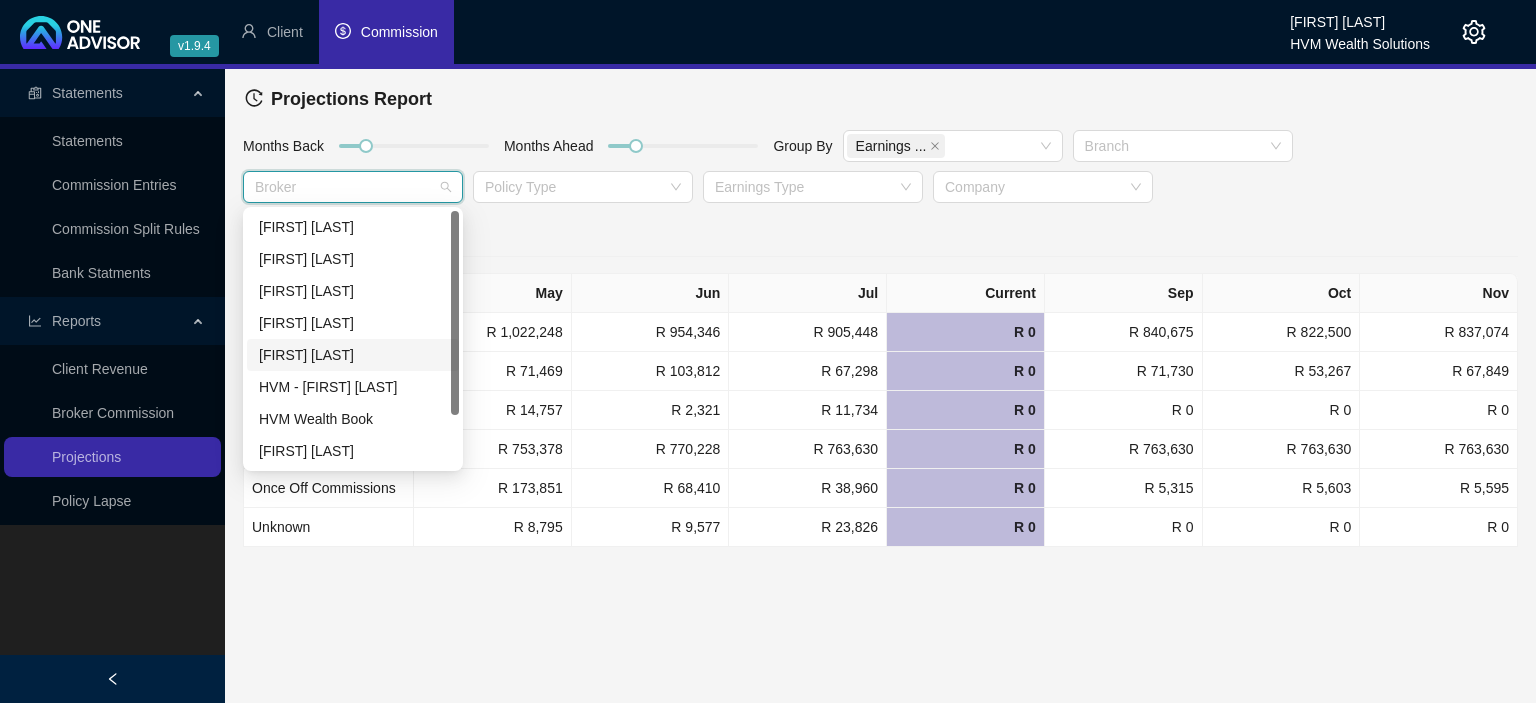 scroll, scrollTop: 64, scrollLeft: 0, axis: vertical 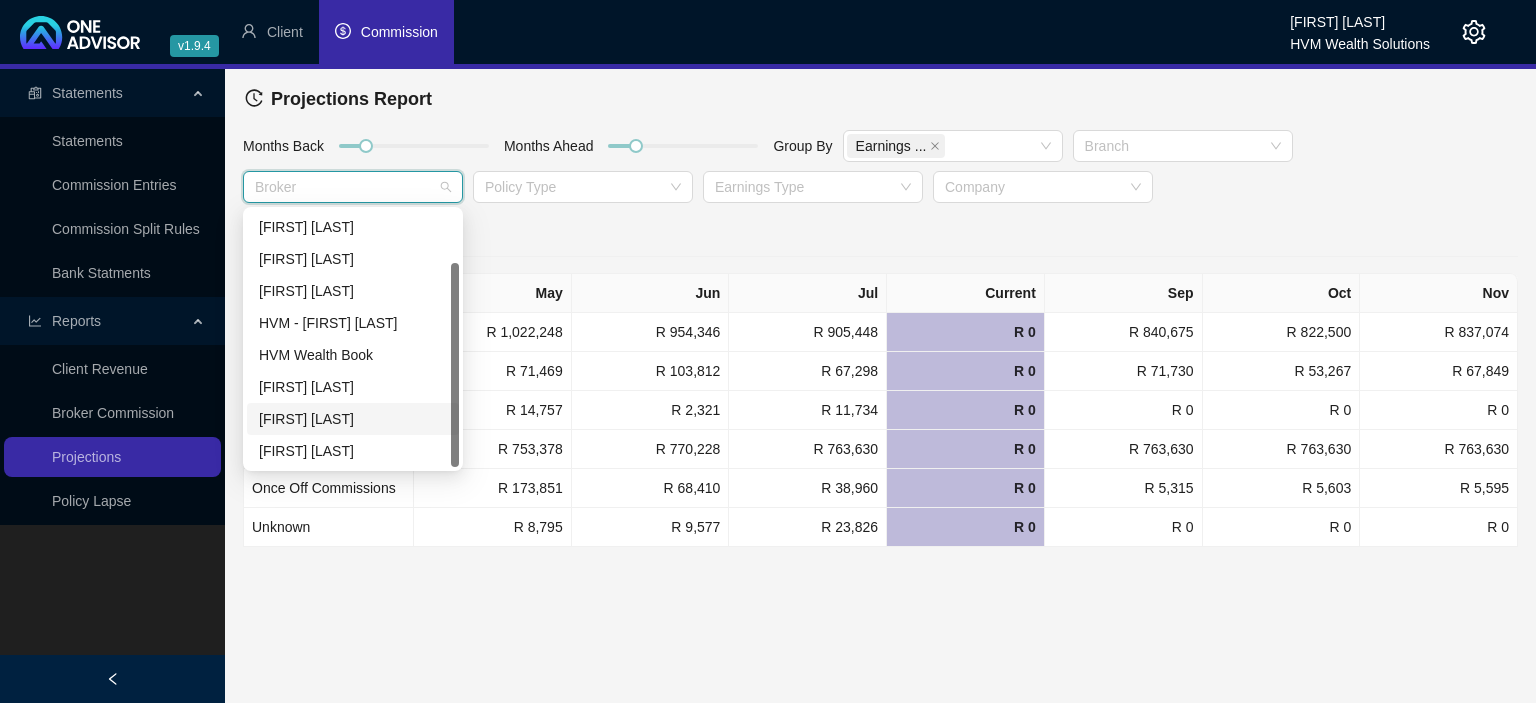 click on "[FIRST] [LAST]" at bounding box center [353, 419] 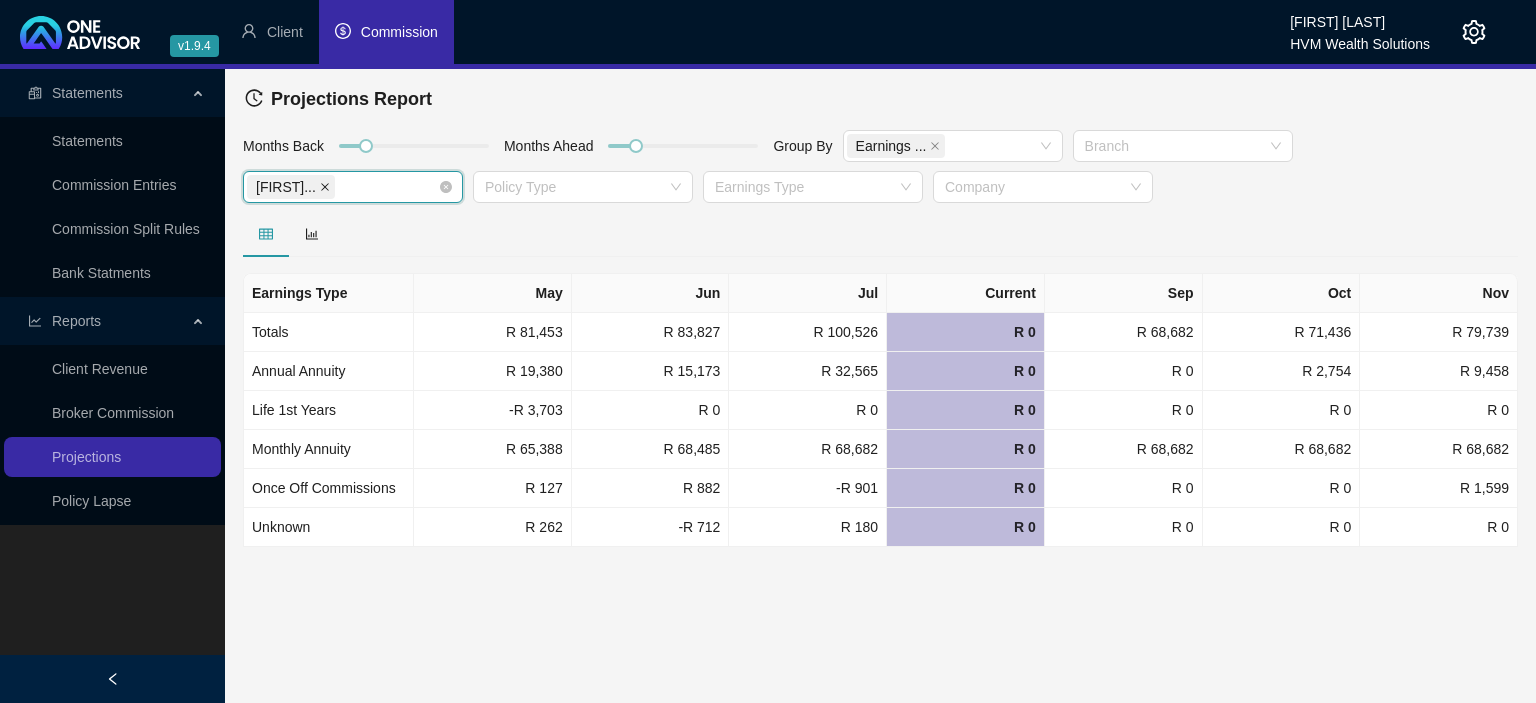 click 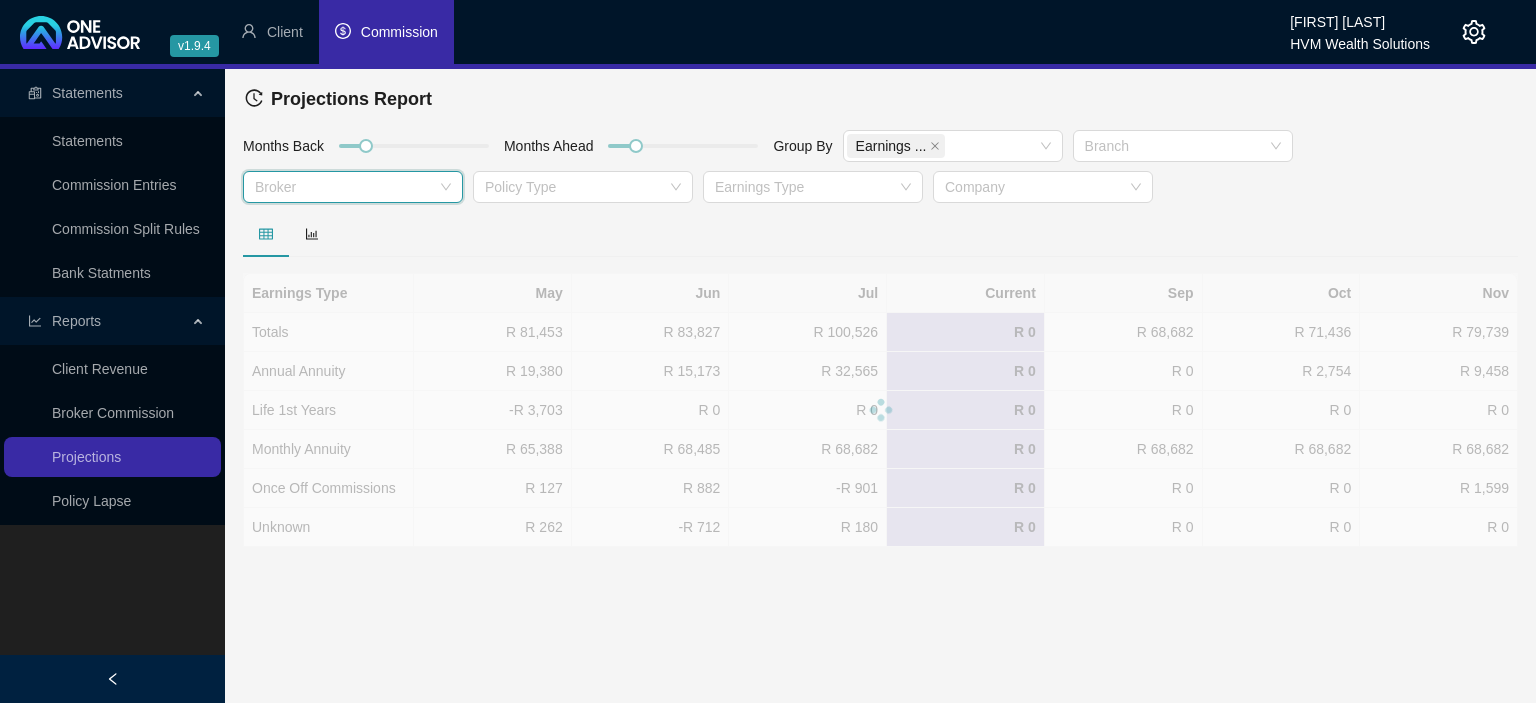 scroll, scrollTop: 64, scrollLeft: 0, axis: vertical 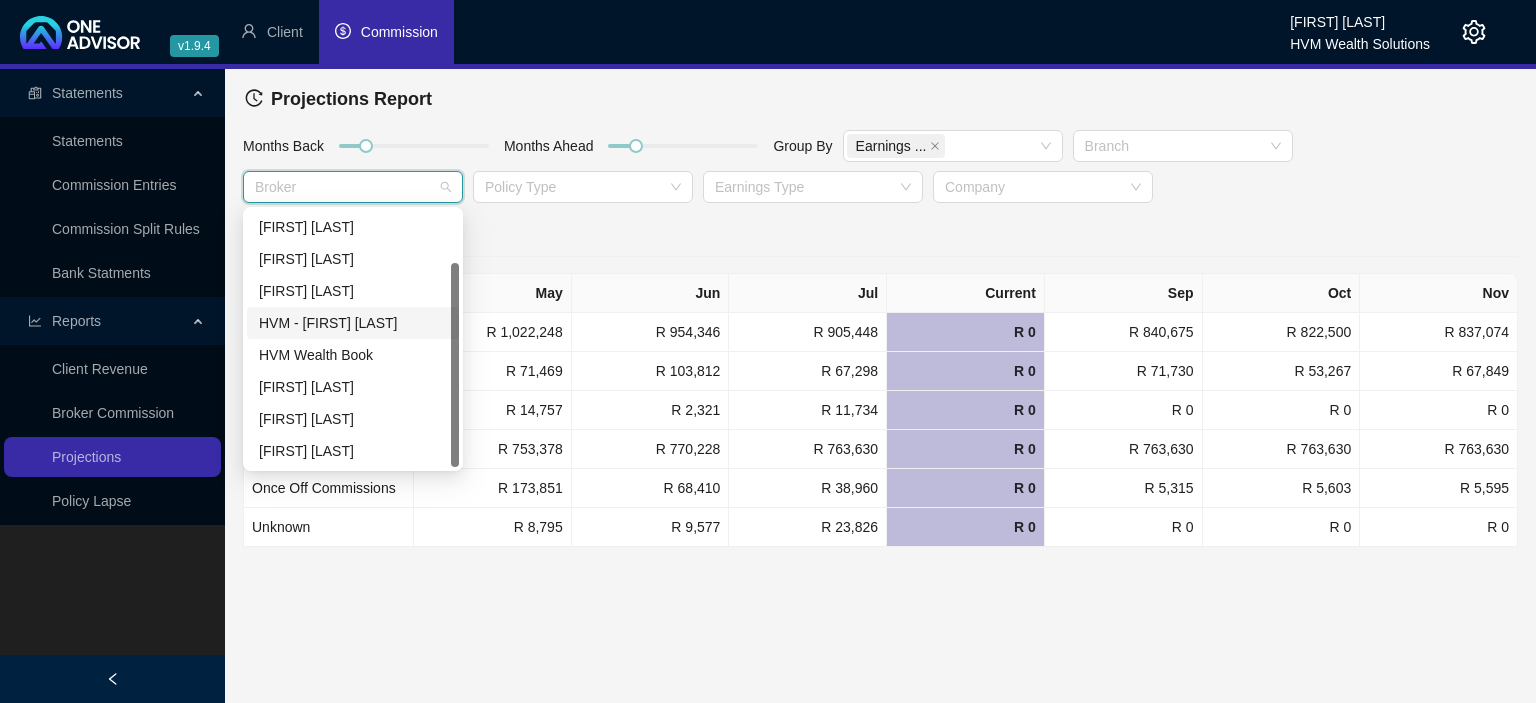 click on "HVM - [FIRST] [LAST]" at bounding box center (353, 323) 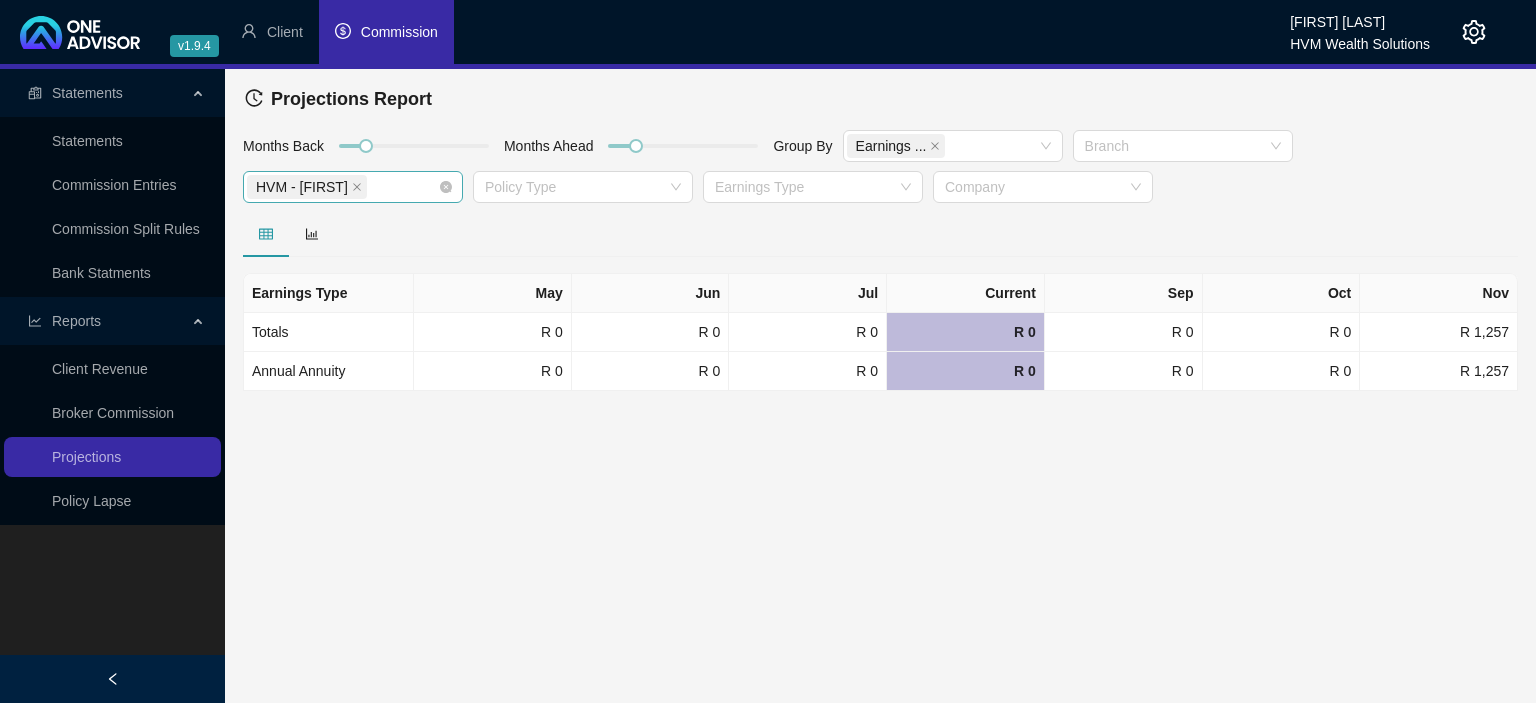 click on "HVM - [FIRST]" at bounding box center (307, 187) 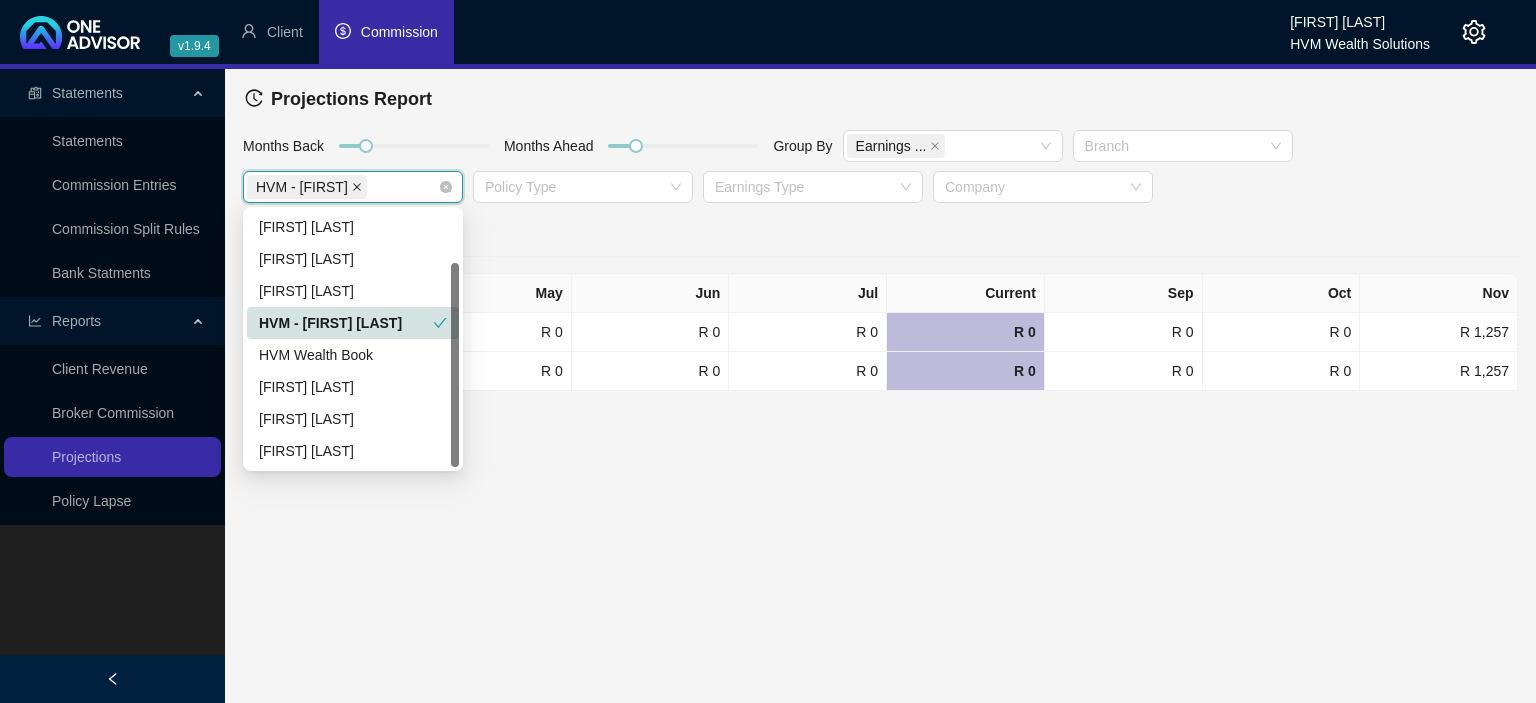 click 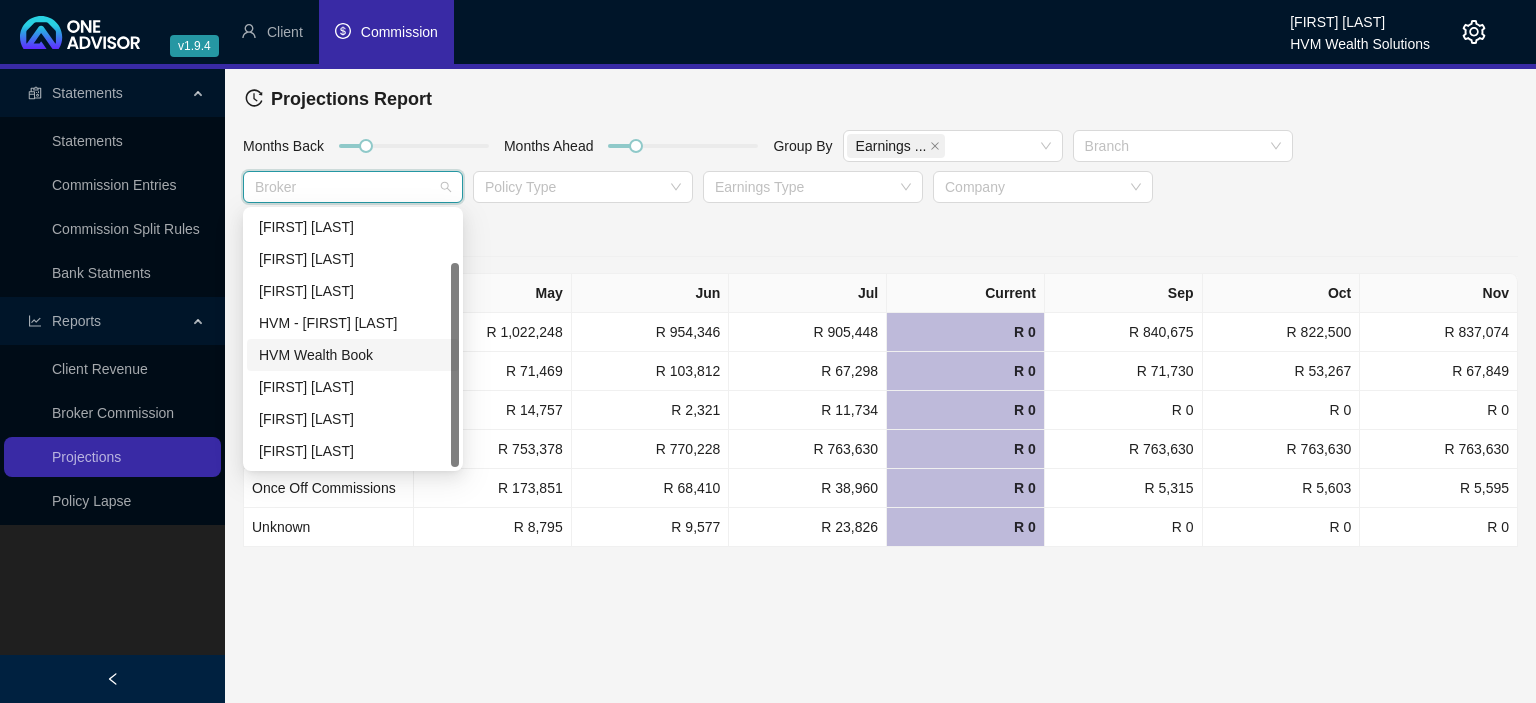 click on "HVM Wealth Book" at bounding box center (353, 355) 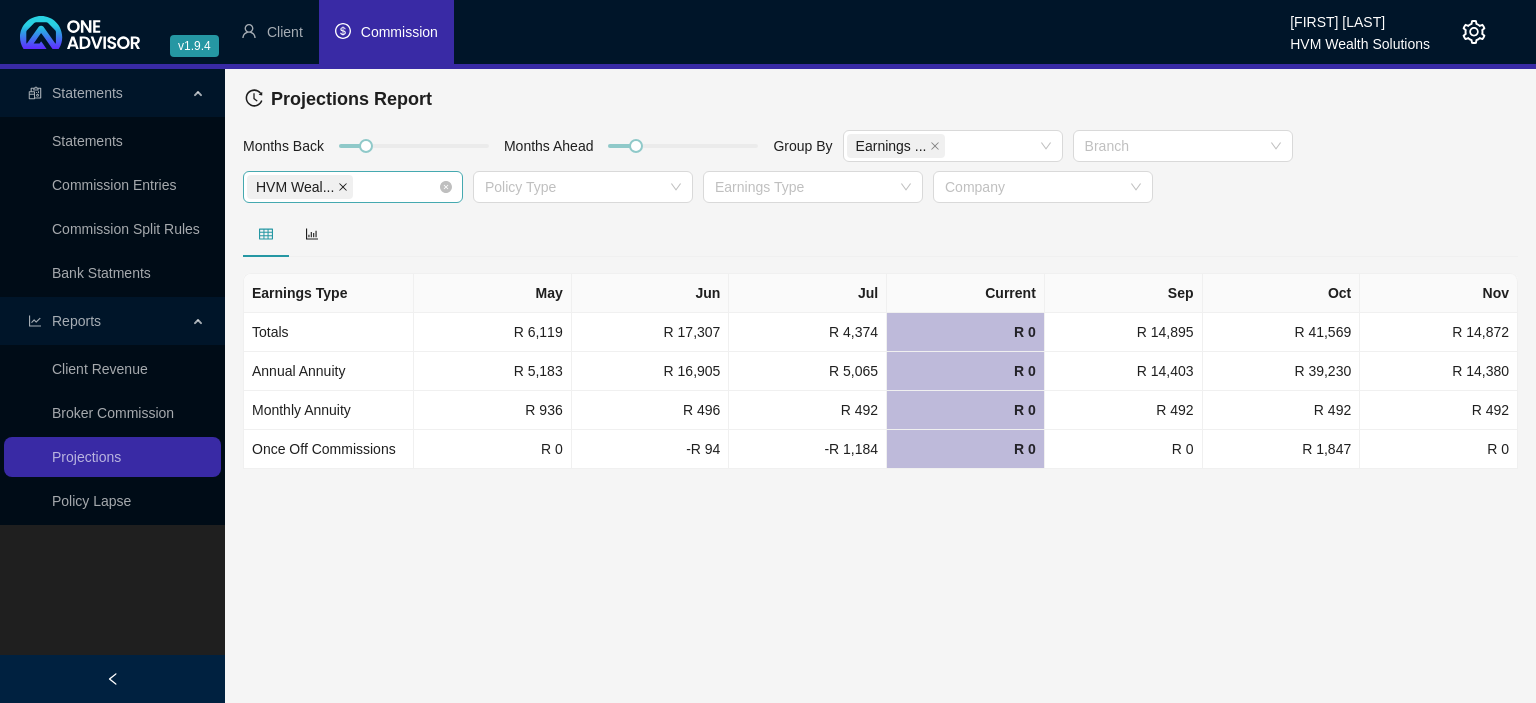 click 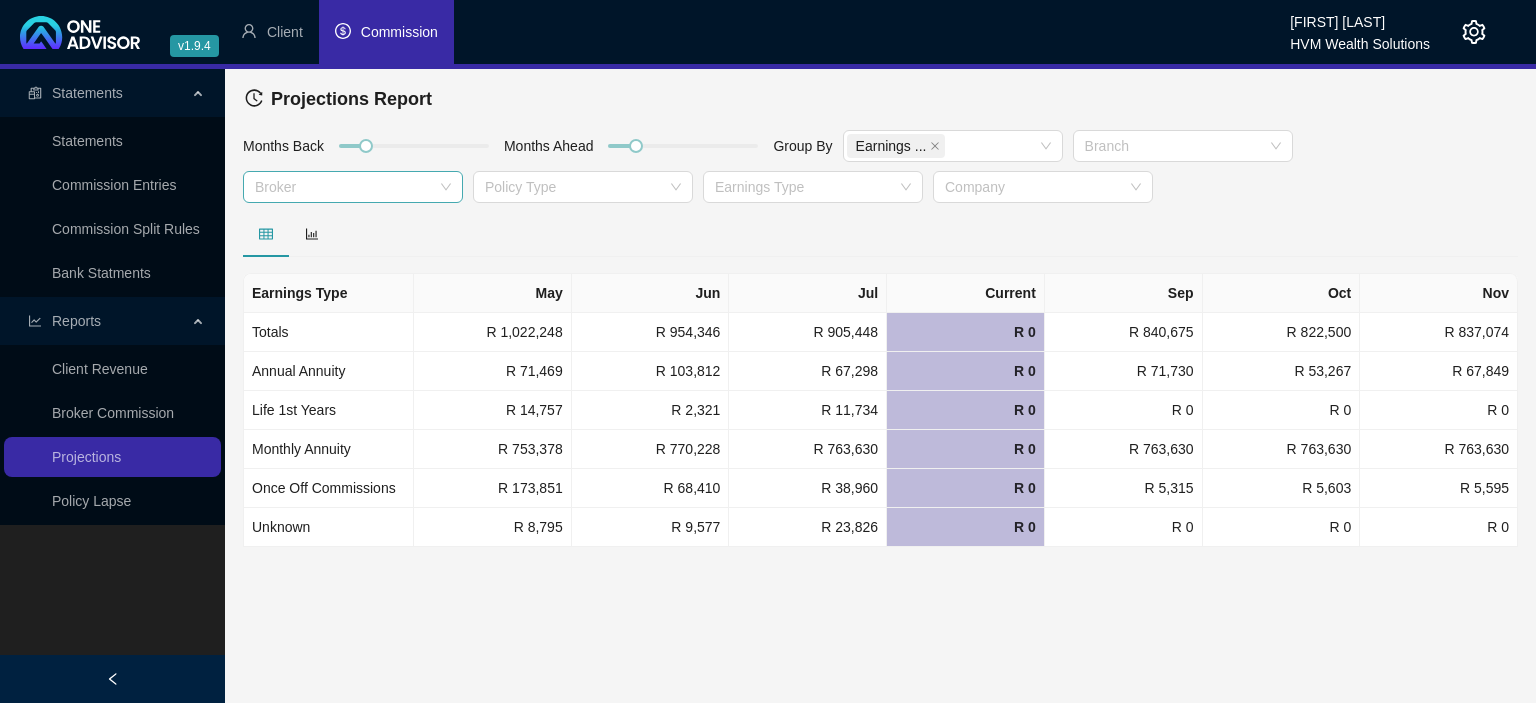 click at bounding box center (342, 187) 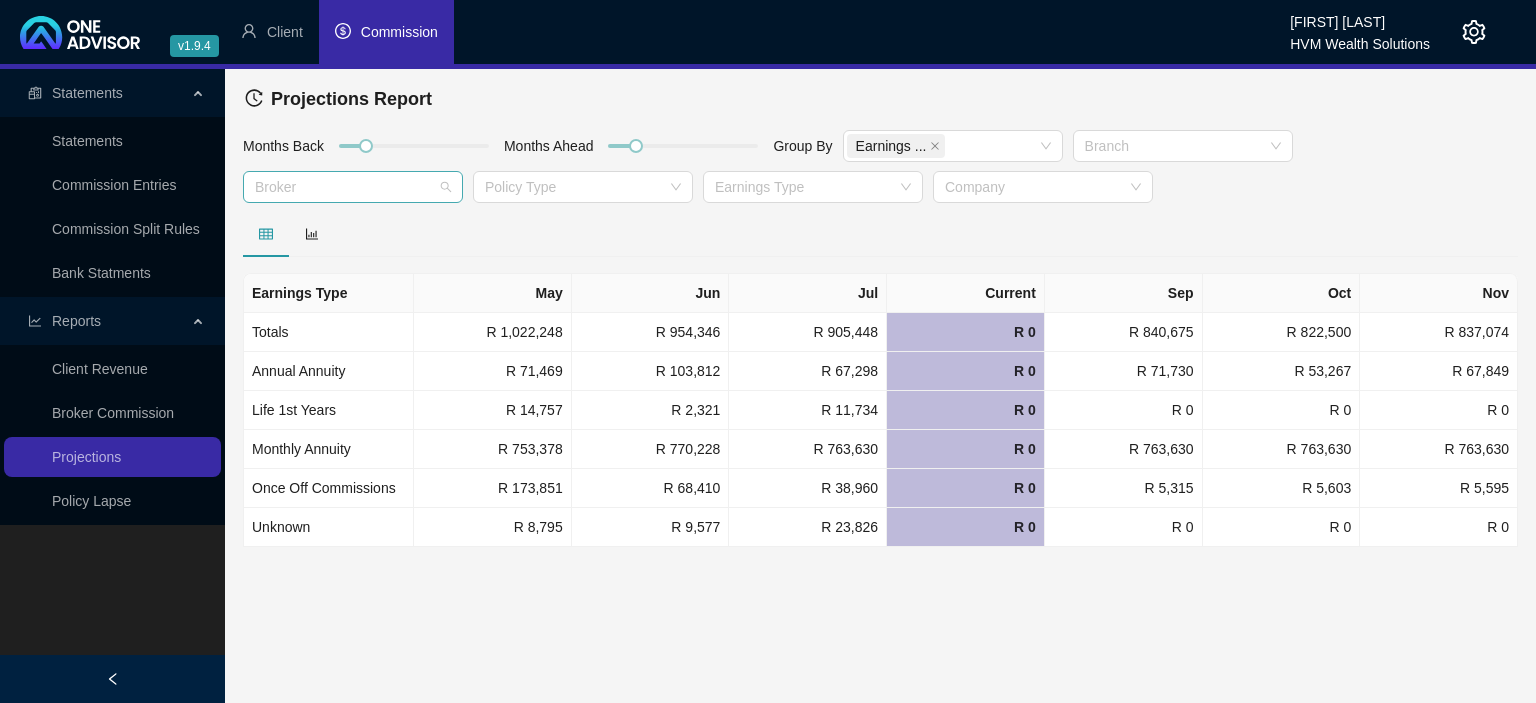 scroll, scrollTop: 64, scrollLeft: 0, axis: vertical 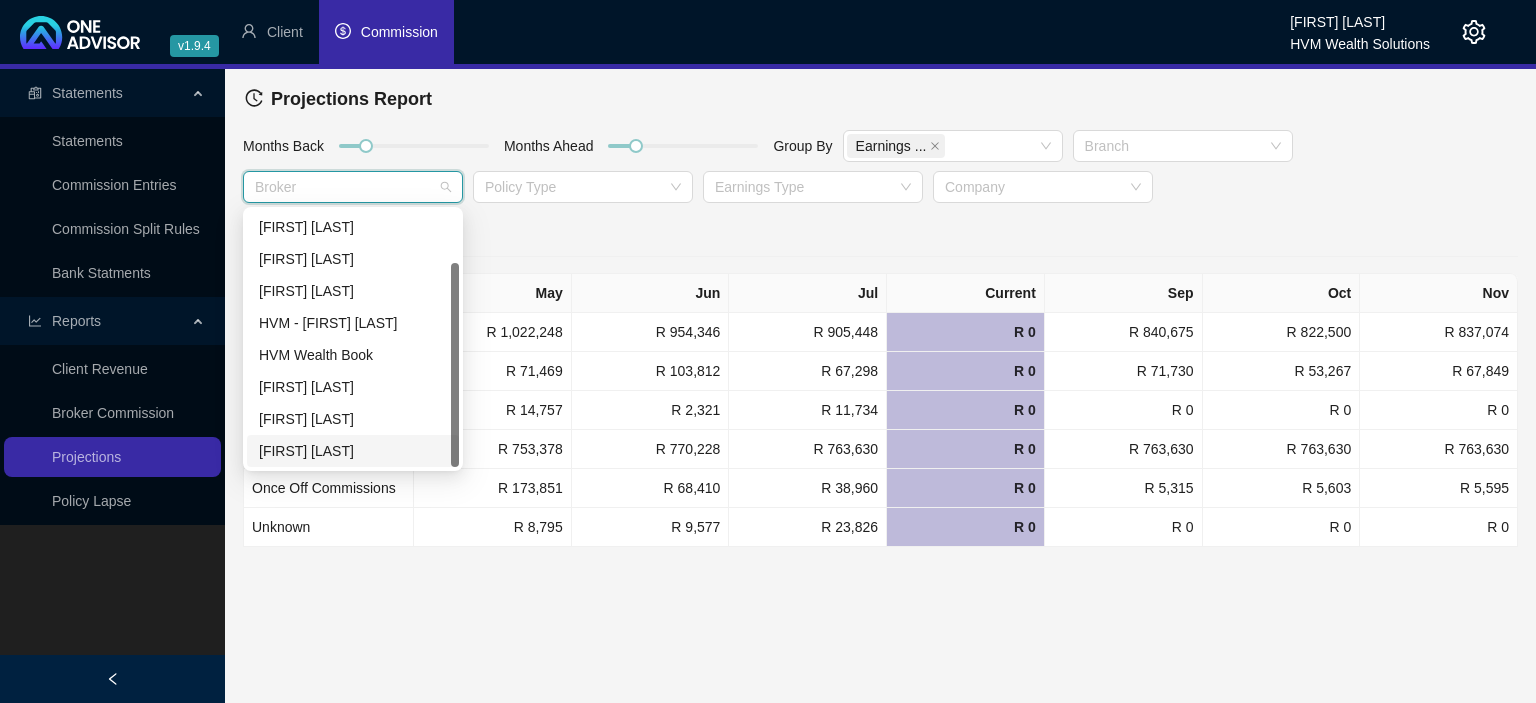 click on "[FIRST] [LAST]" at bounding box center (353, 451) 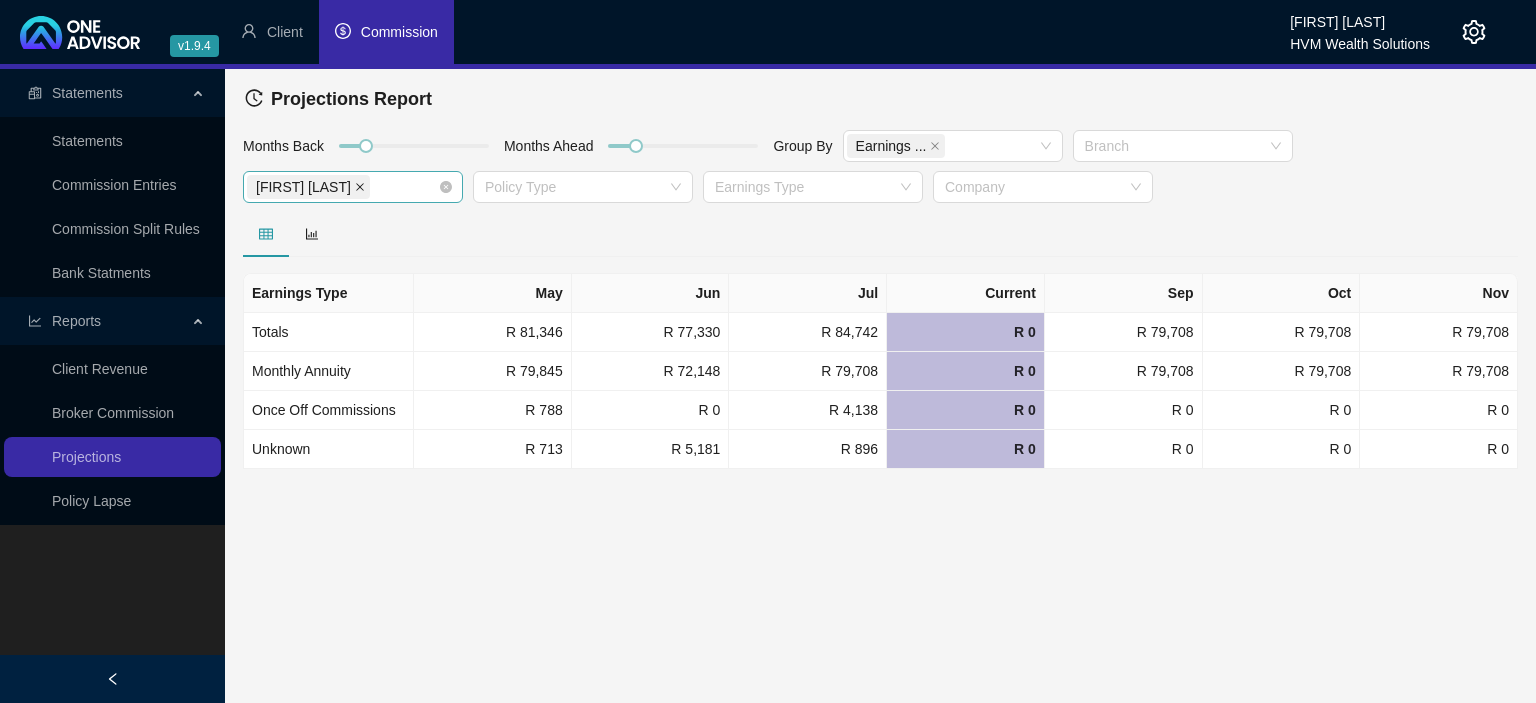 click 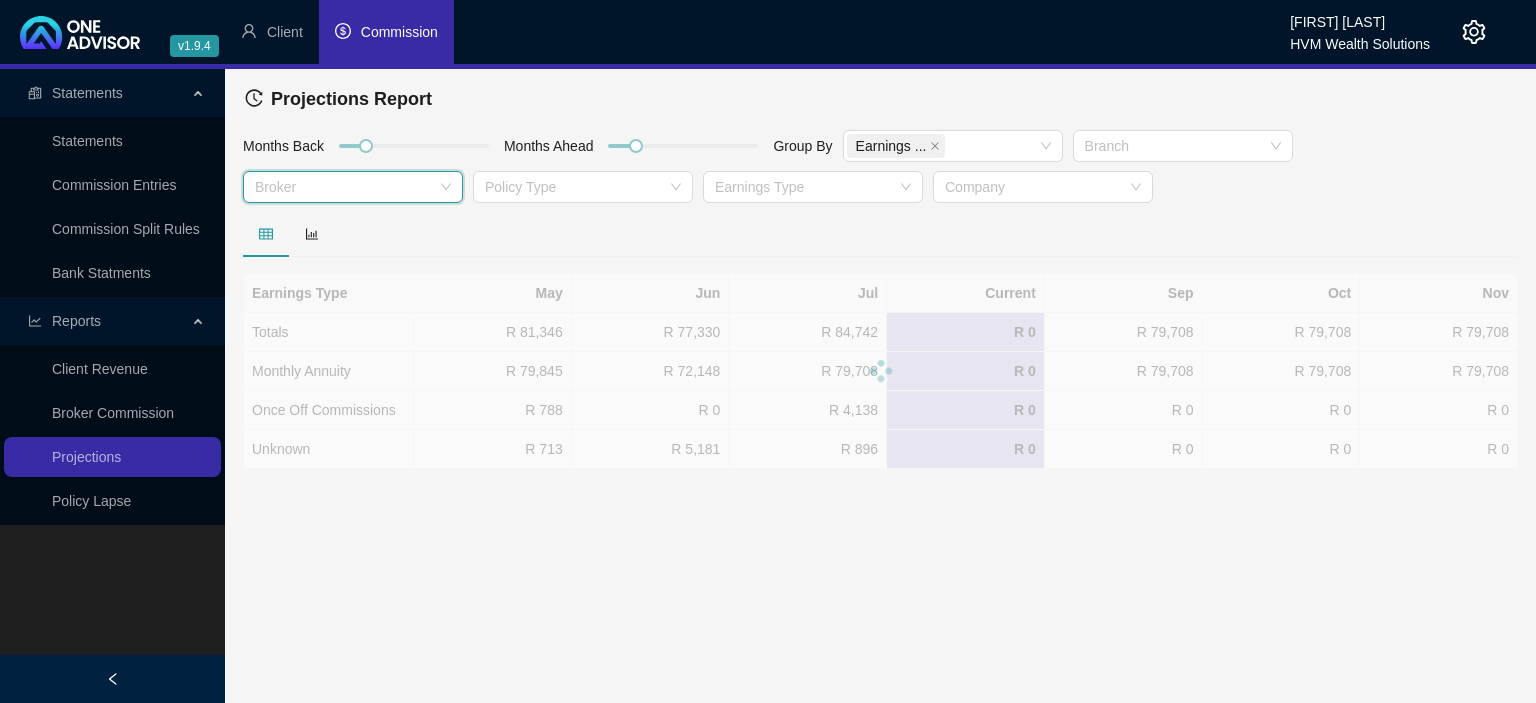 click at bounding box center (342, 187) 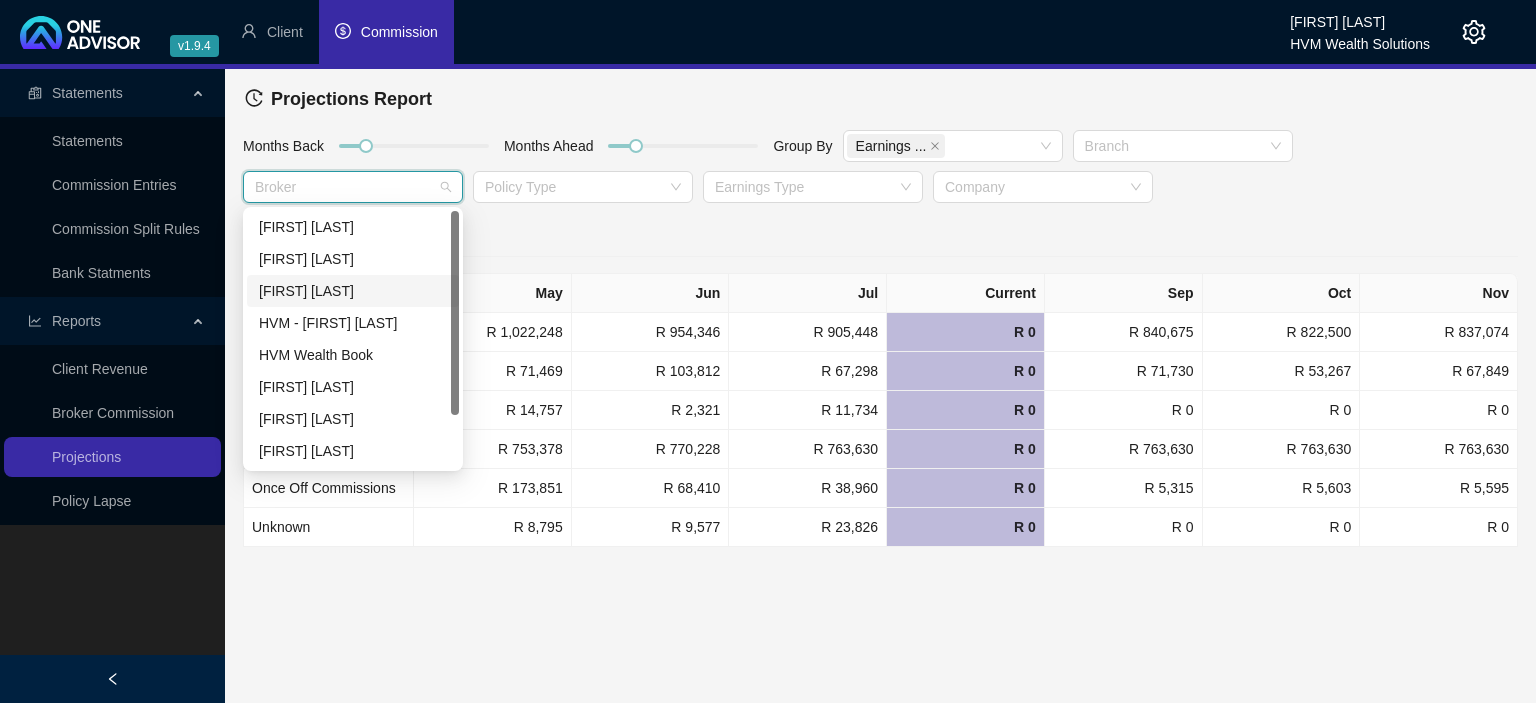 scroll, scrollTop: 0, scrollLeft: 0, axis: both 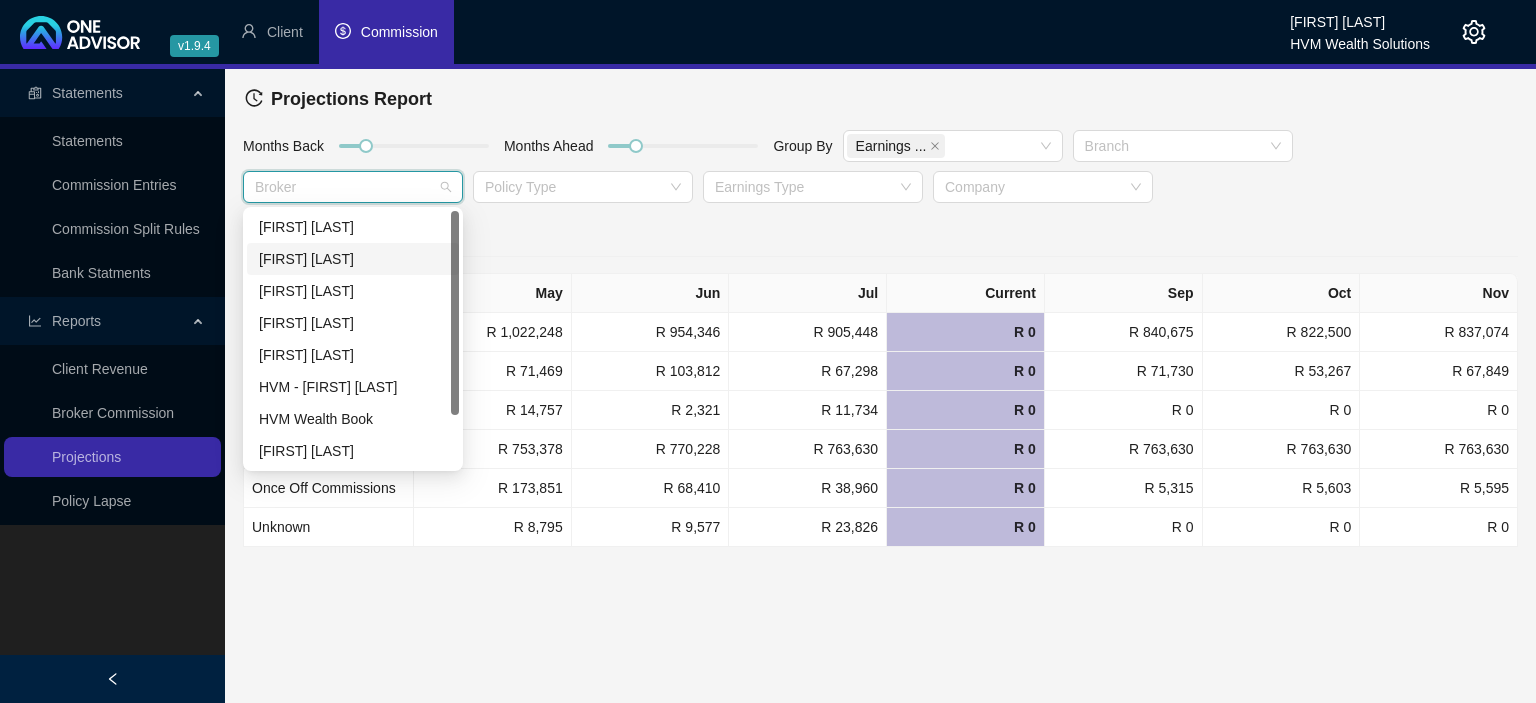 click on "[FIRST] [LAST]" at bounding box center [353, 259] 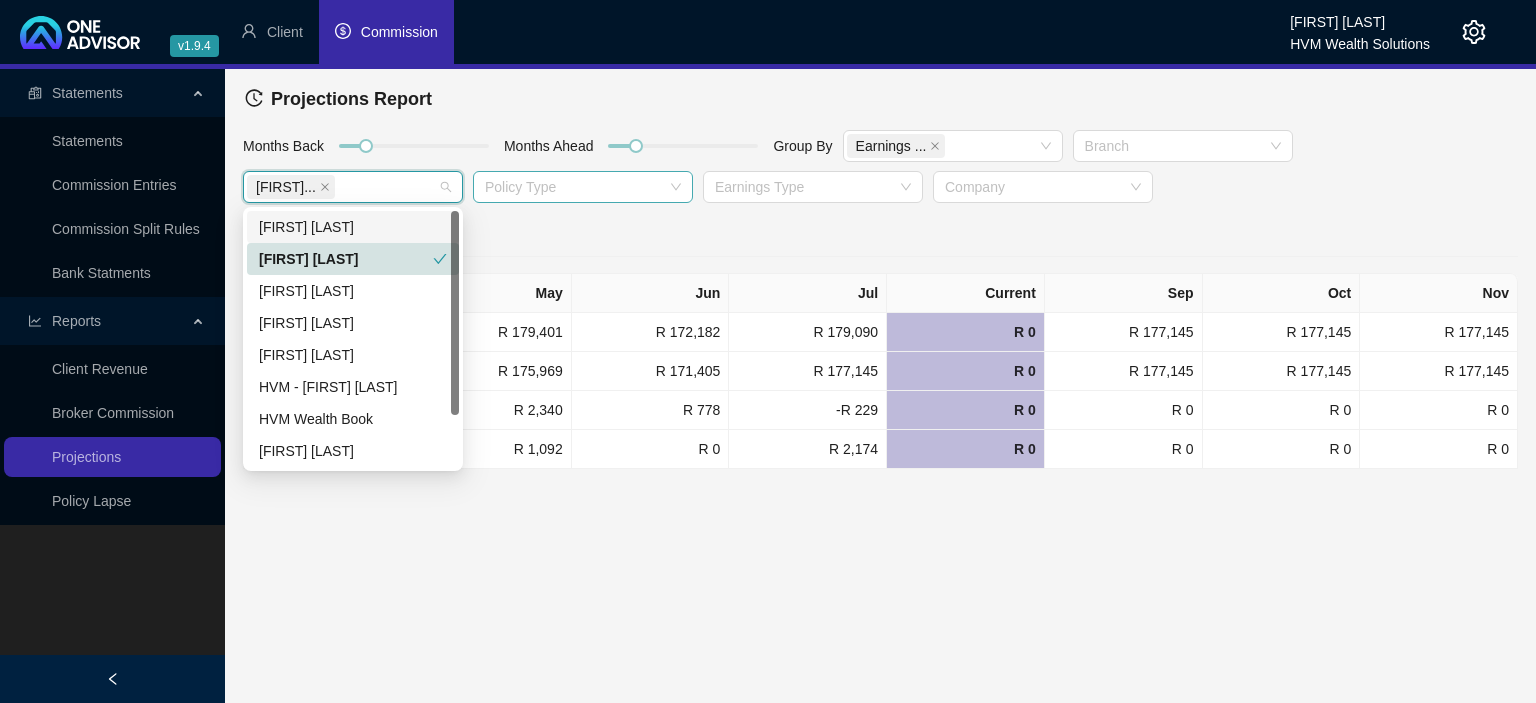 click at bounding box center [572, 187] 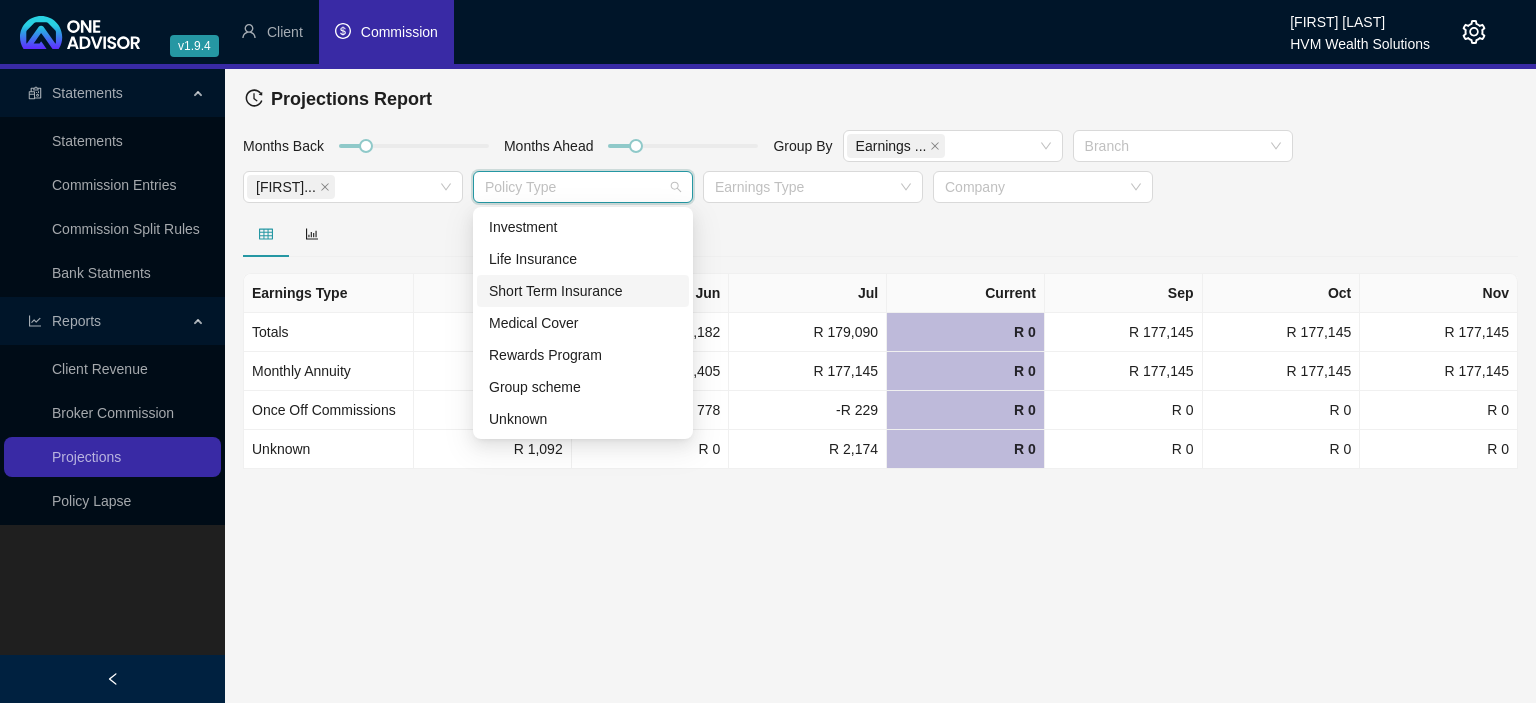 click on "Short Term Insurance" at bounding box center [583, 291] 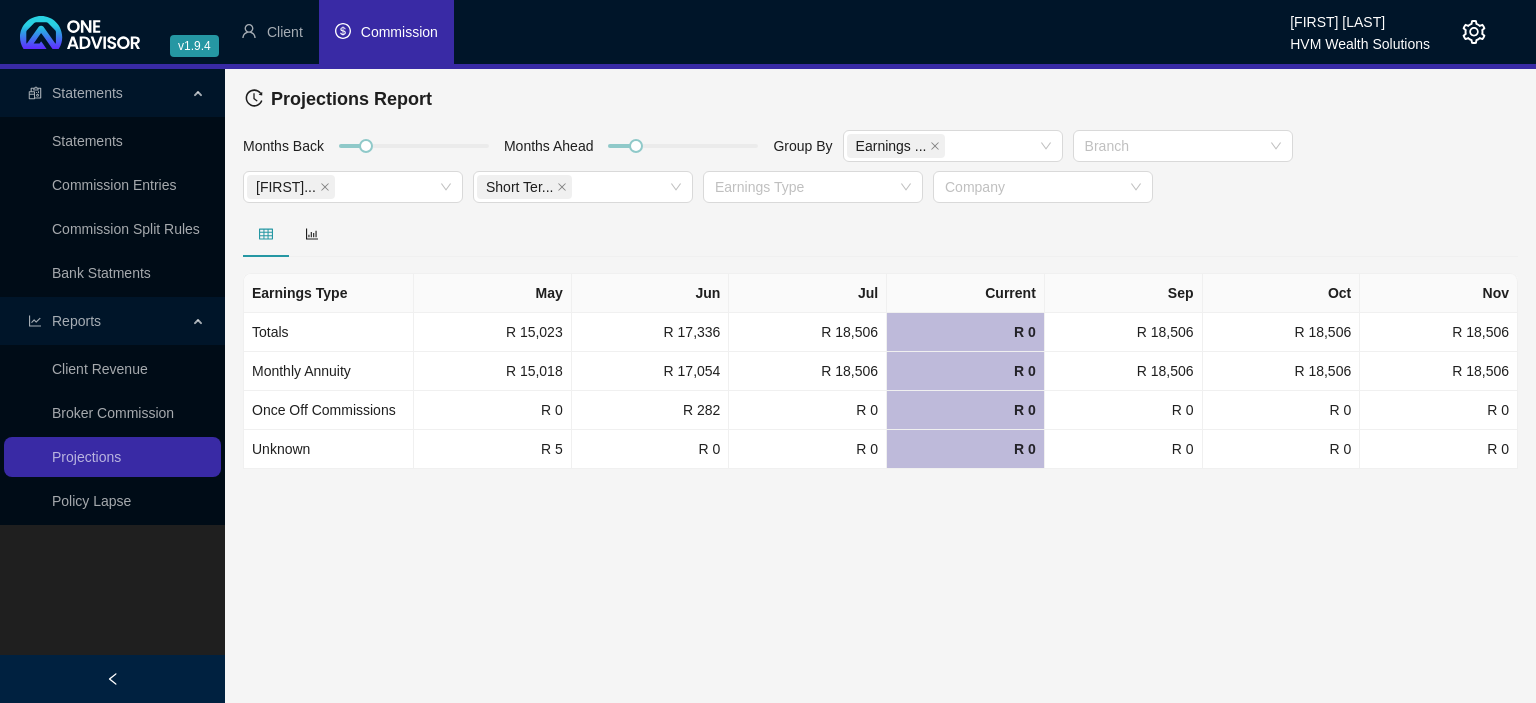 click on "Statements Statements Commission Entries Commission Split Rules Bank Statments Reports Client Revenue Broker Commission Projections Policy Lapse Projections Report Months Back Months Ahead Group By Earnings ...     Branch Cheryl-An...   Short Ter...     Earnings Type   Company Earnings Type May Jun Jul Current Sep Oct Nov                 Totals R 15,023 R 17,336 R 18,506 R 0 R 18,506 R 18,506 R 18,506 Monthly Annuity R 15,018 R 17,054 R 18,506 R 0 R 18,506 R 18,506 R 18,506 Once Off Commissions R 0 R 282 R 0 R 0 R 0 R 0 R 0 Unknown R 5 R 0 R 0 R 0 R 0 R 0 R 0" at bounding box center [768, 386] 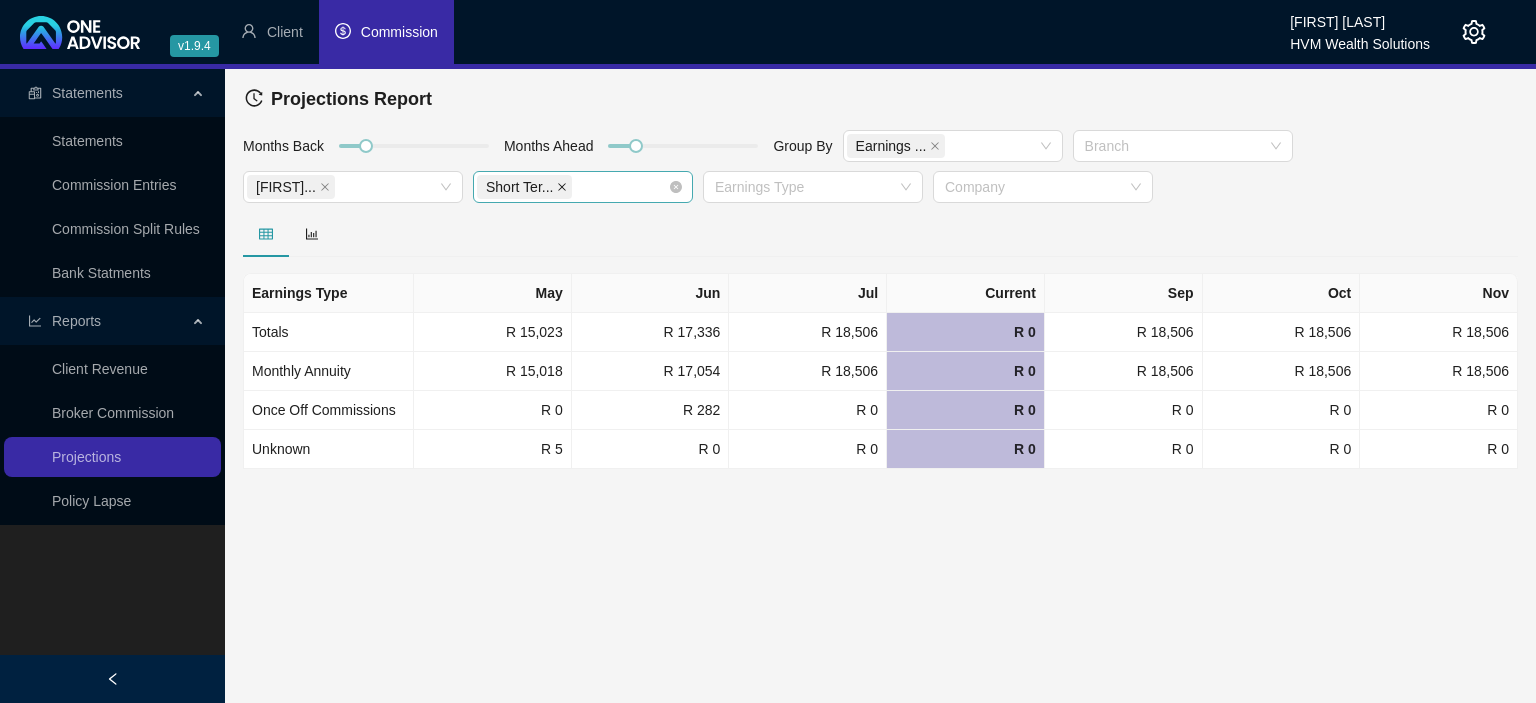 click 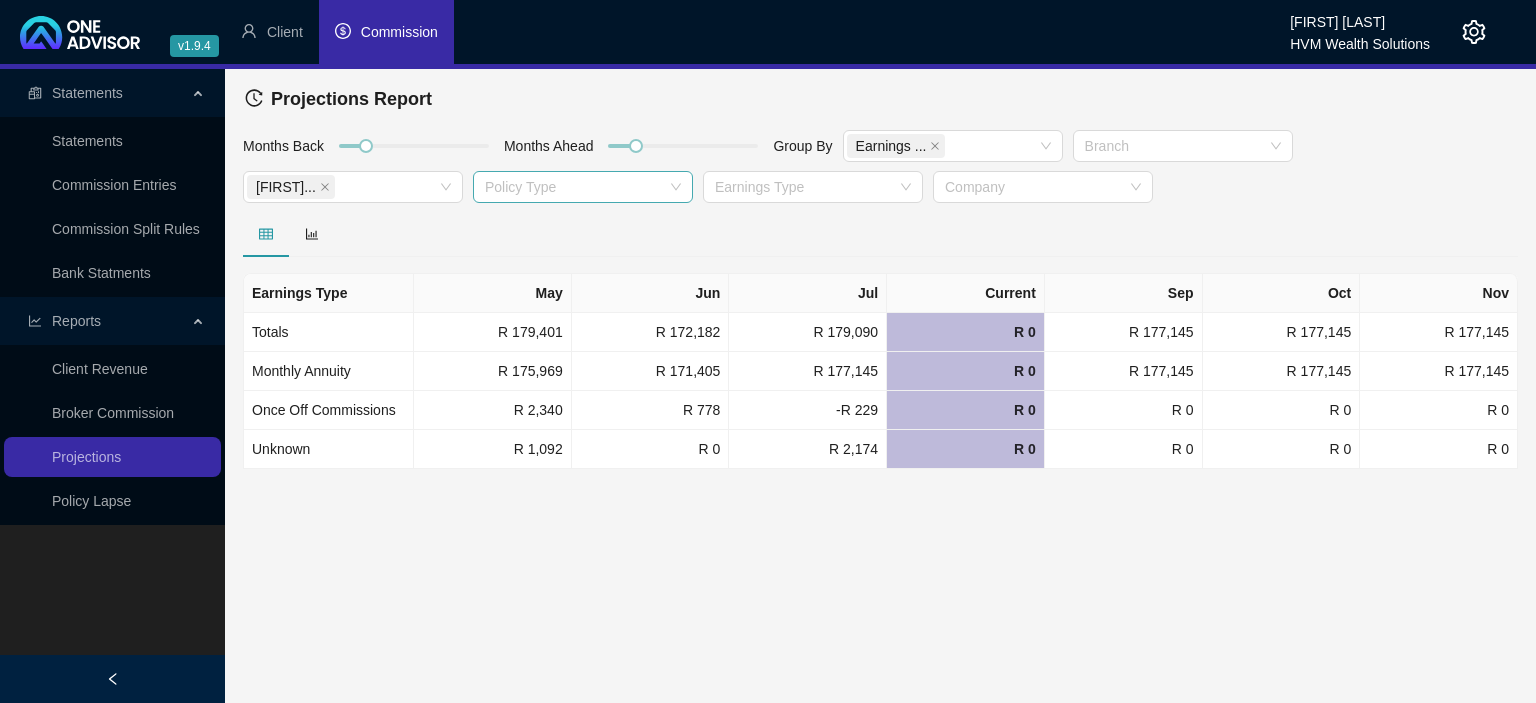click at bounding box center (572, 187) 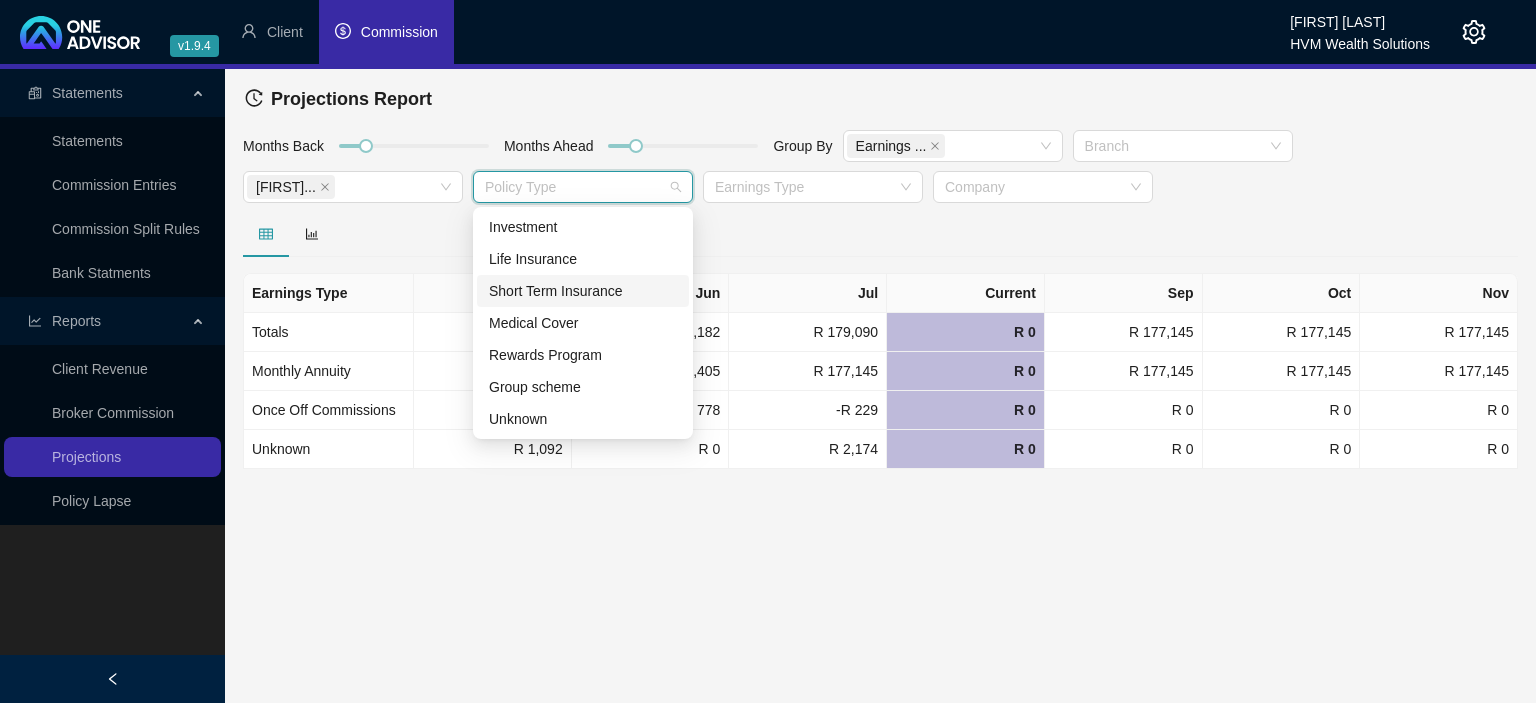 click on "Short Term Insurance" at bounding box center (583, 291) 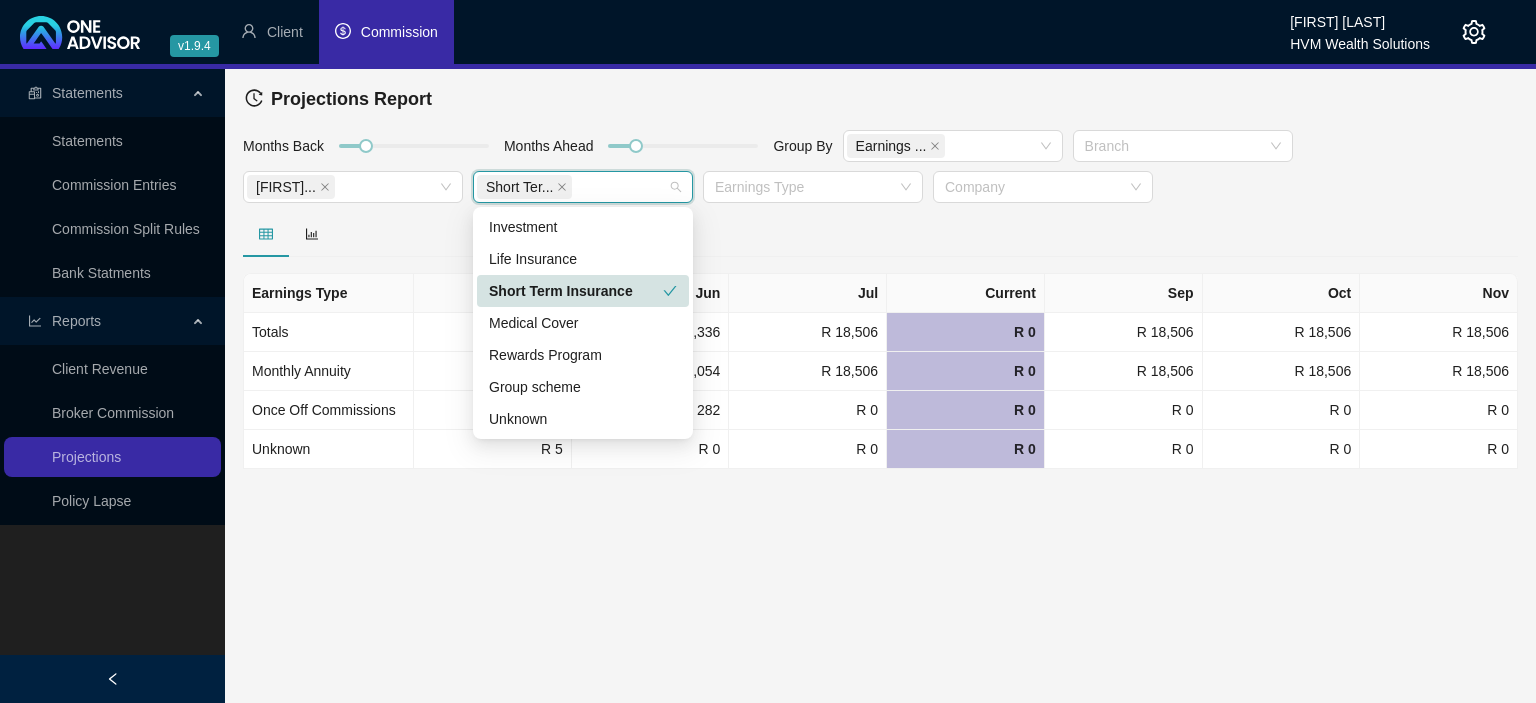 click on "Short Term Insurance" at bounding box center (576, 291) 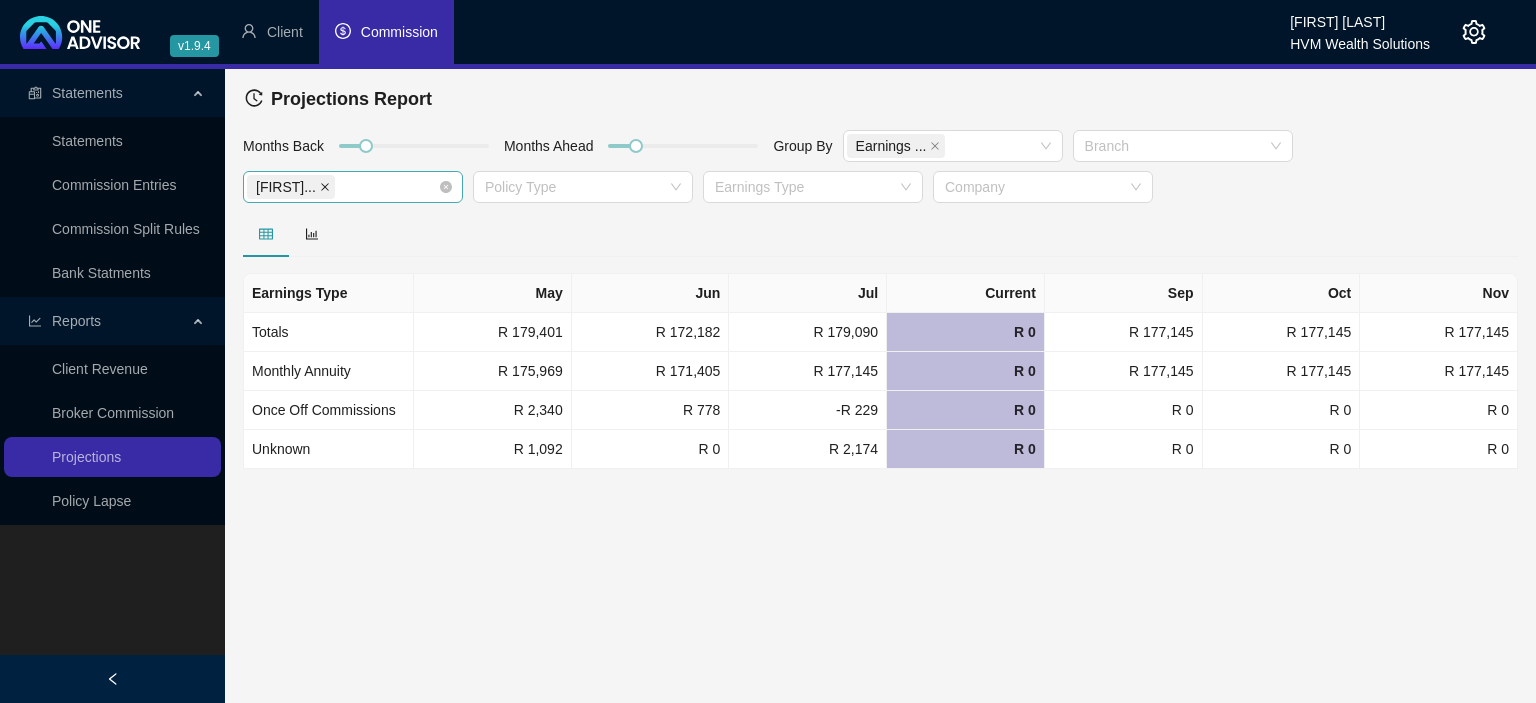 click 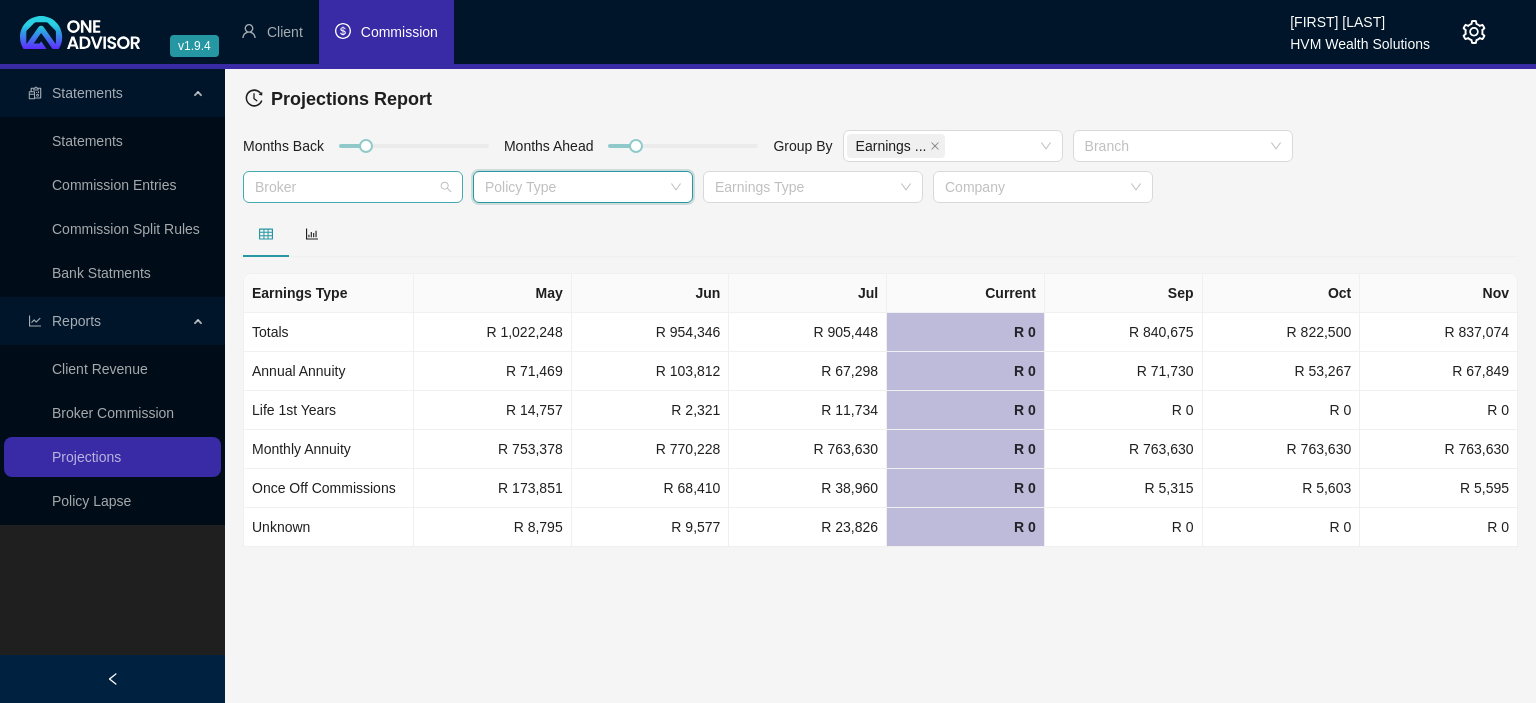 click at bounding box center (342, 187) 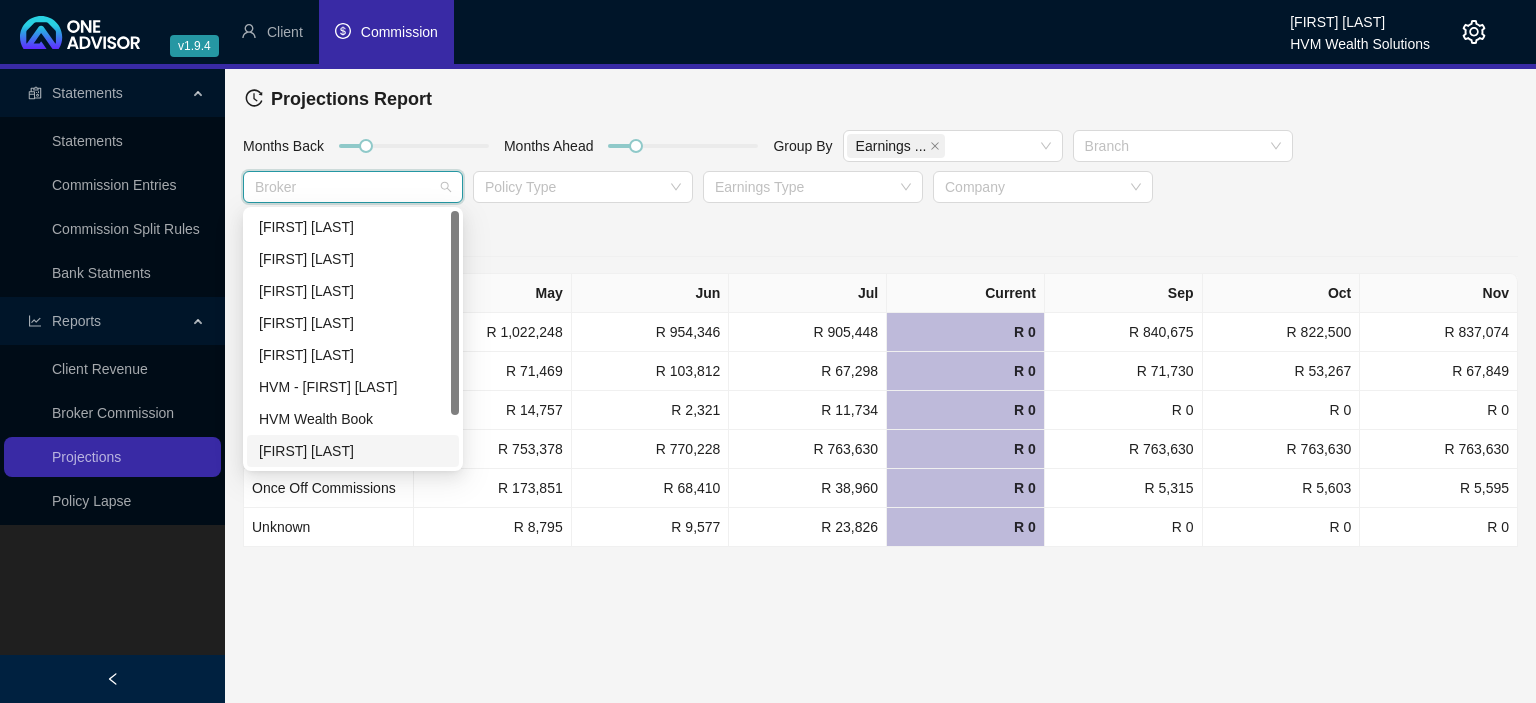 click on "[FIRST] [LAST]" at bounding box center (353, 451) 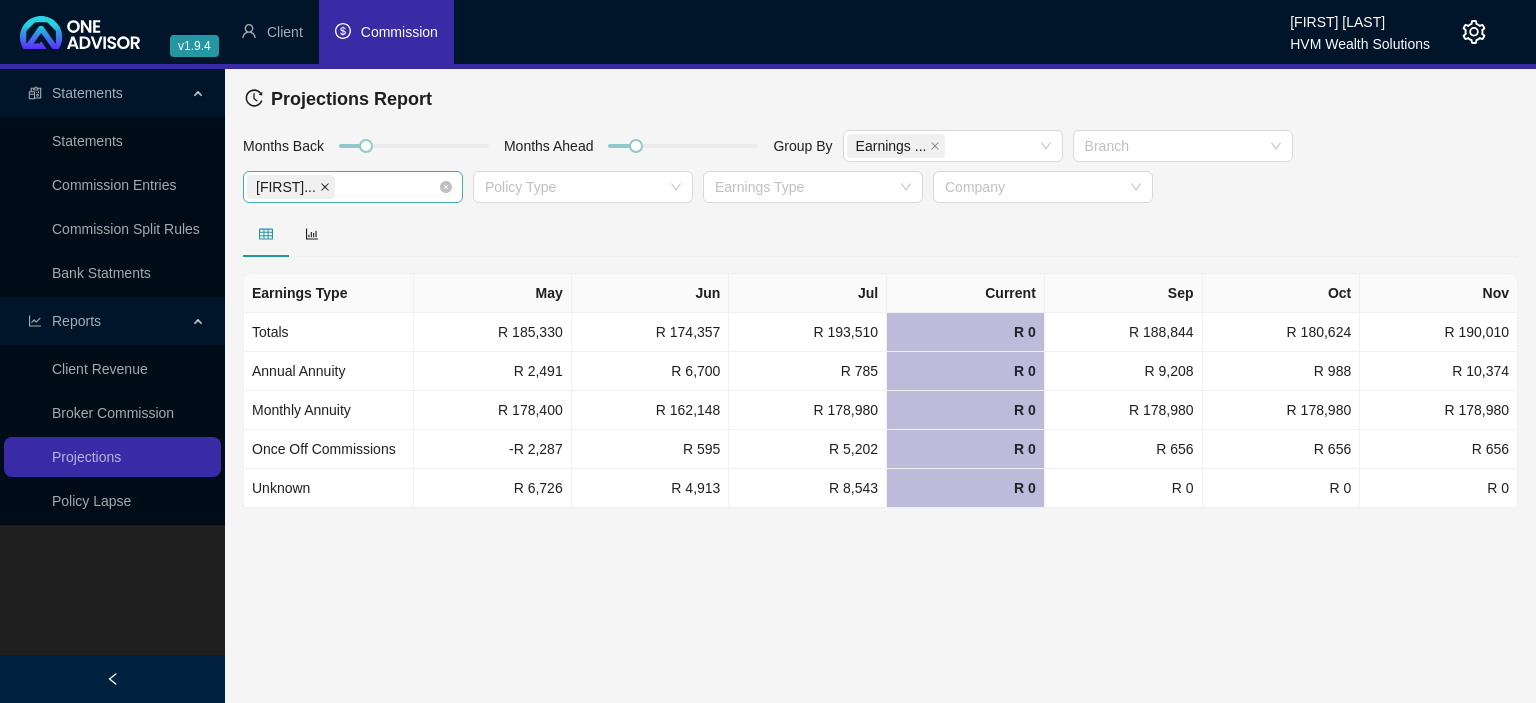 click 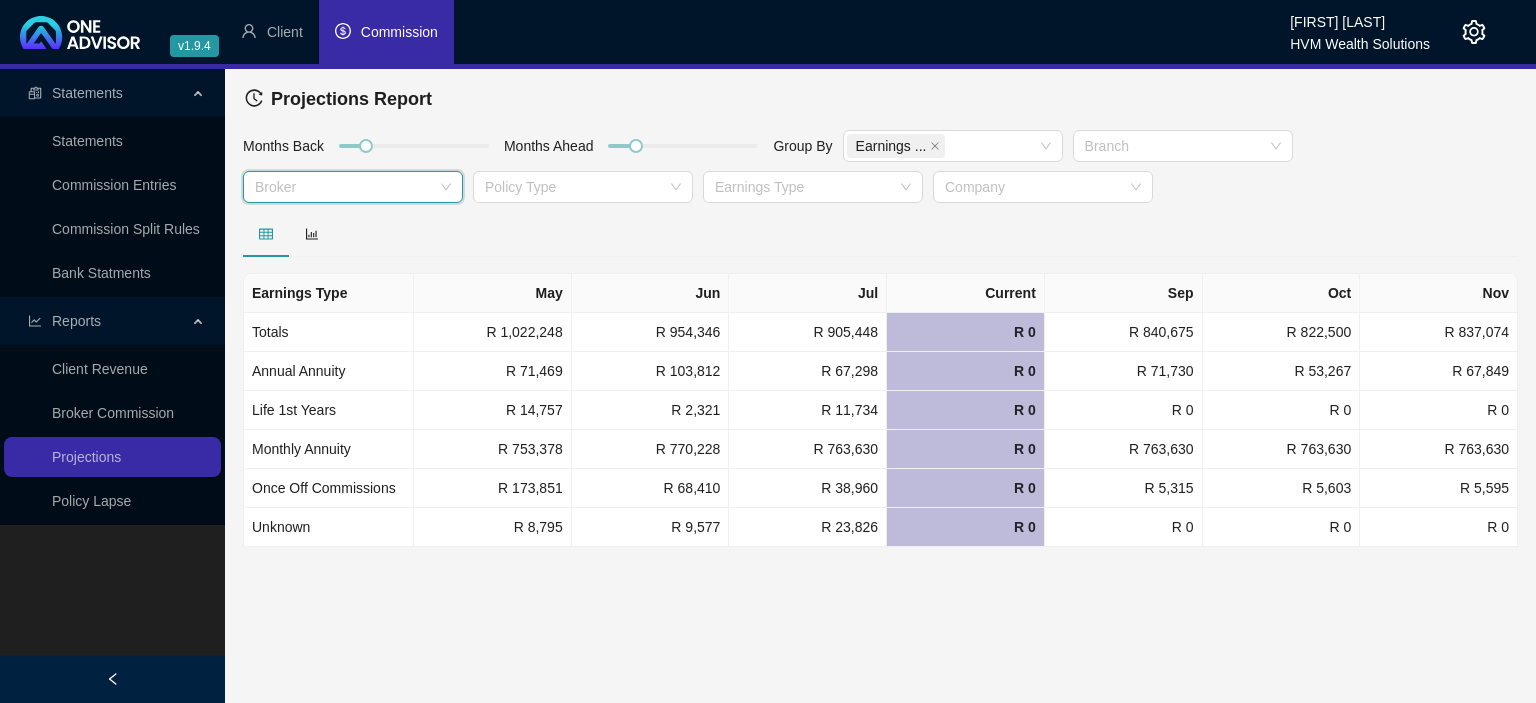 click 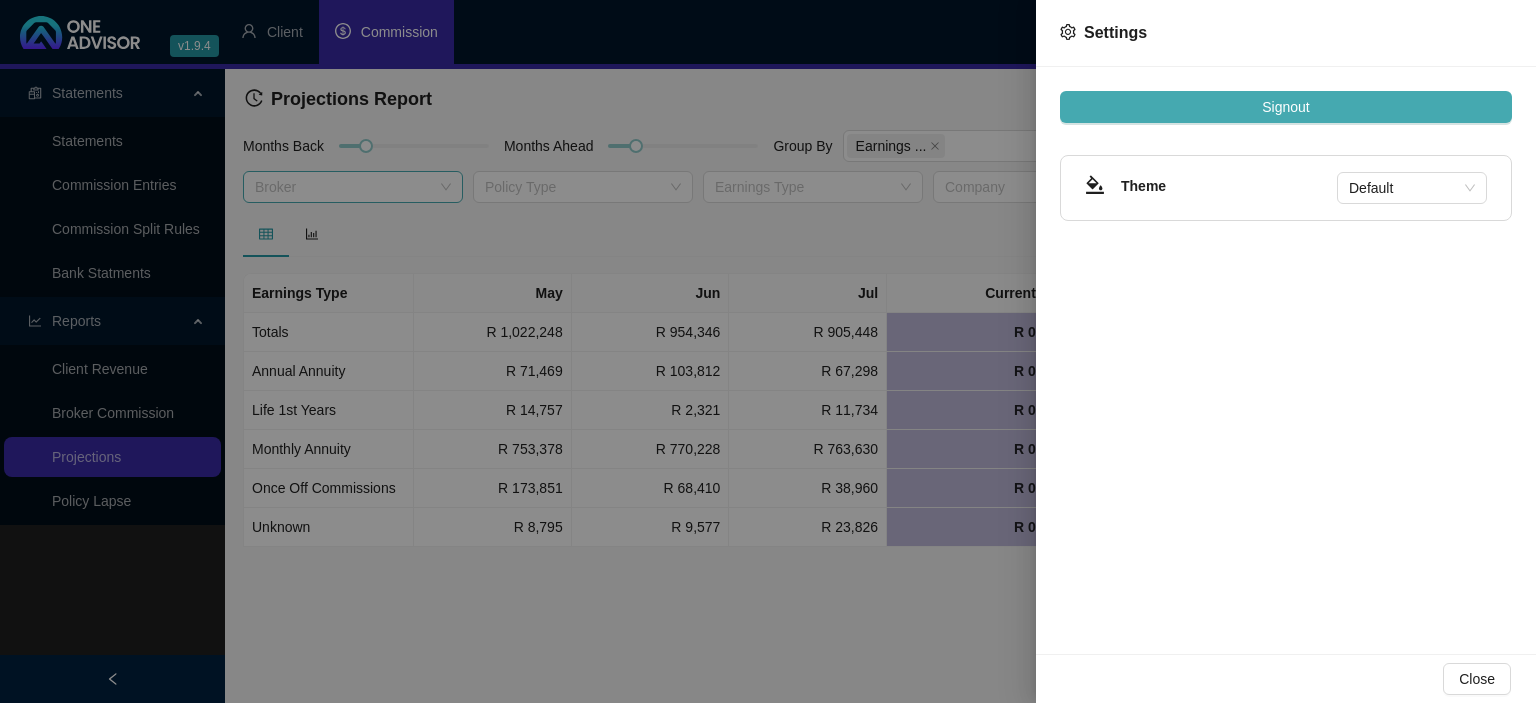 click on "Signout" at bounding box center [1285, 107] 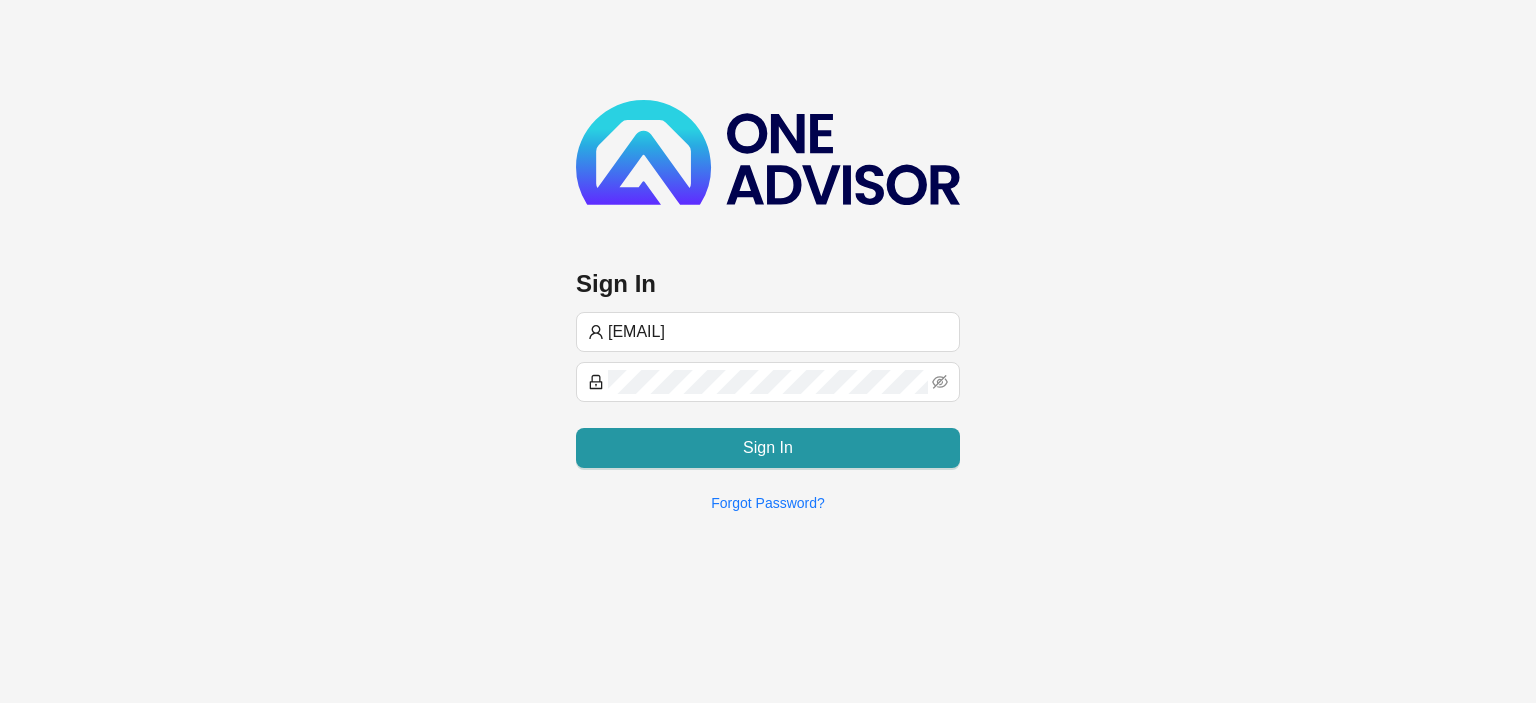 type on "[EMAIL]" 